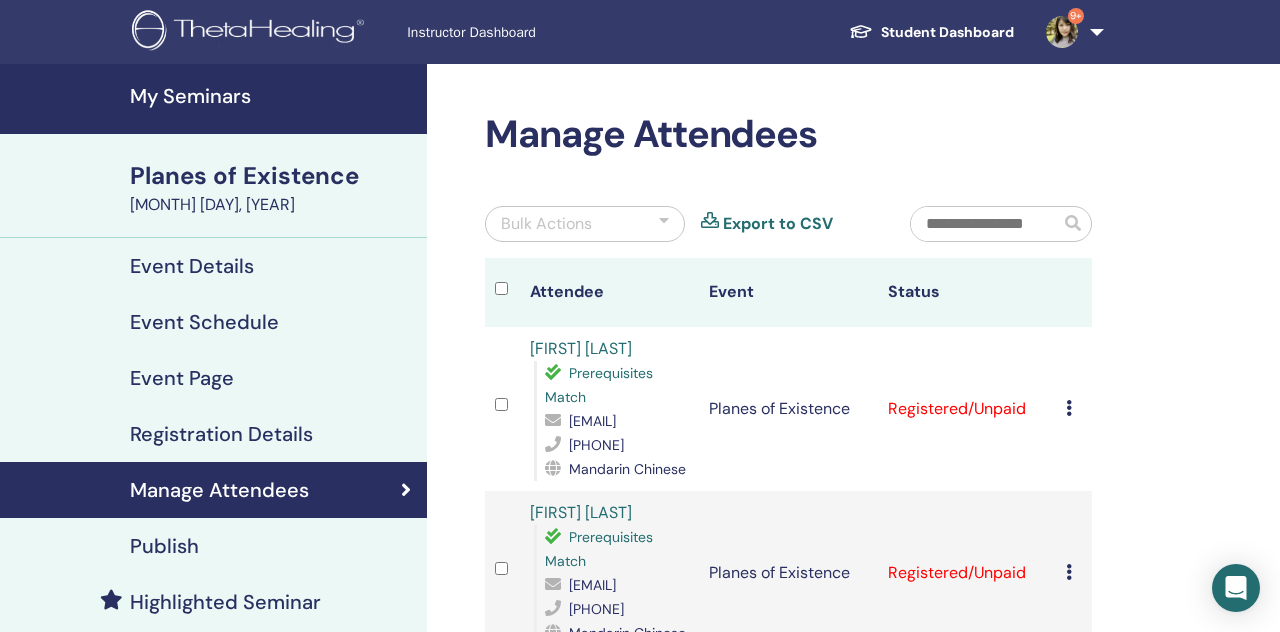 scroll, scrollTop: 207, scrollLeft: 0, axis: vertical 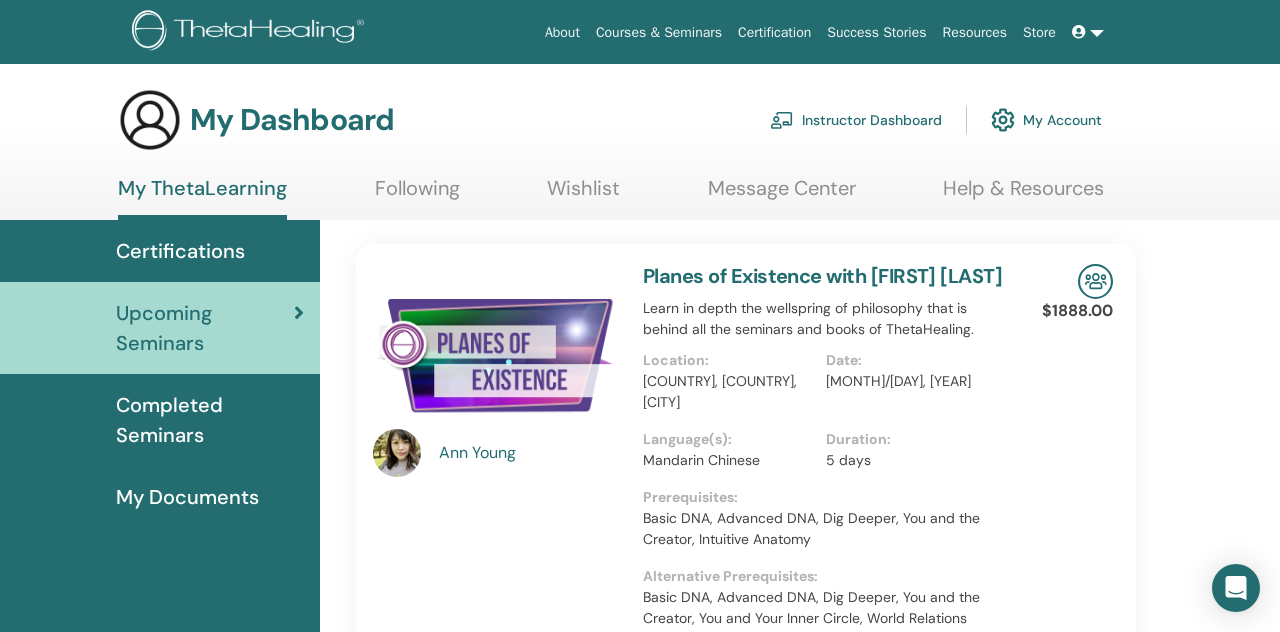 click on "Instructor Dashboard" at bounding box center [856, 120] 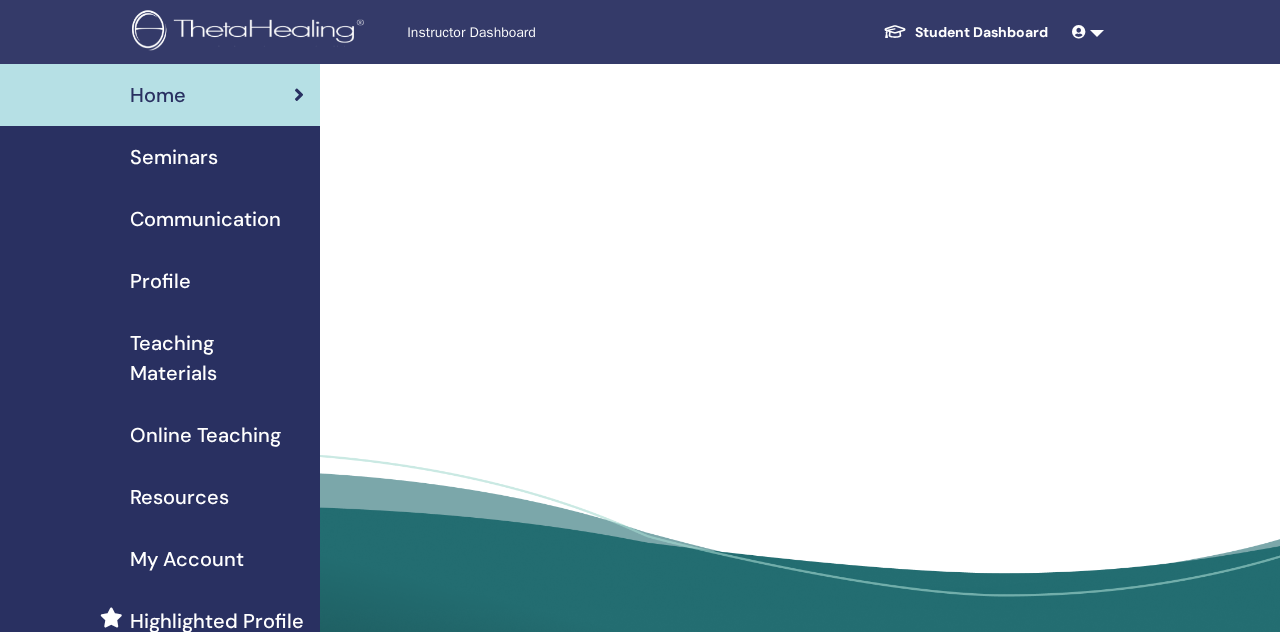 click at bounding box center (1079, 32) 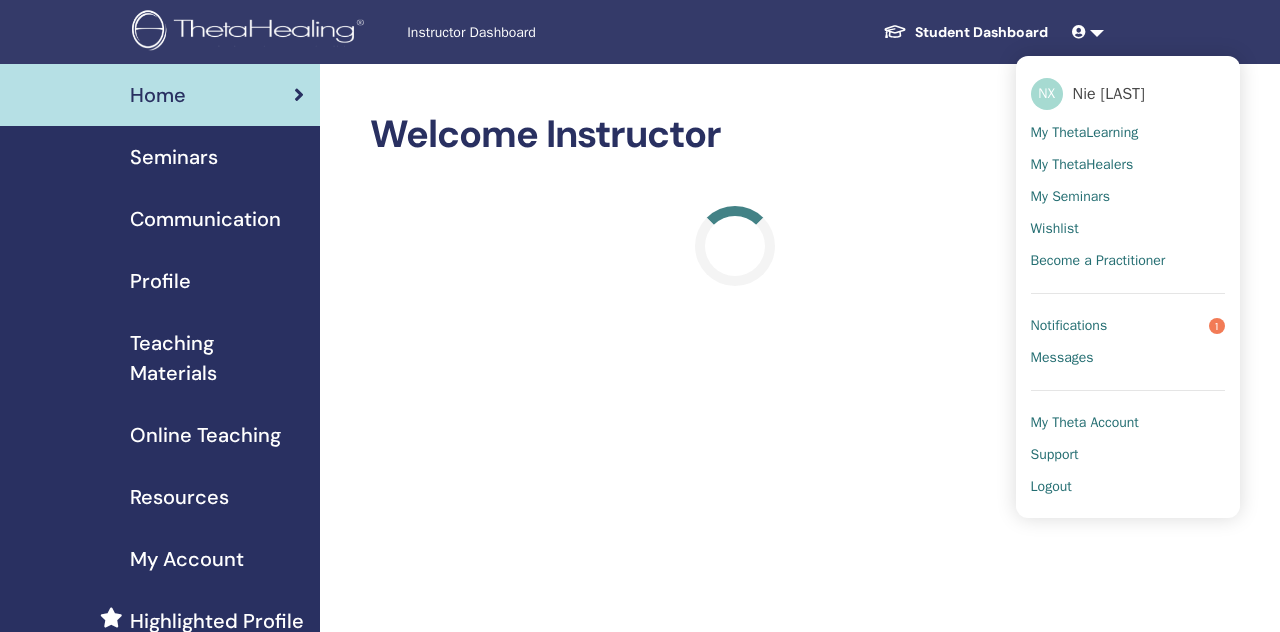 click at bounding box center [1088, 32] 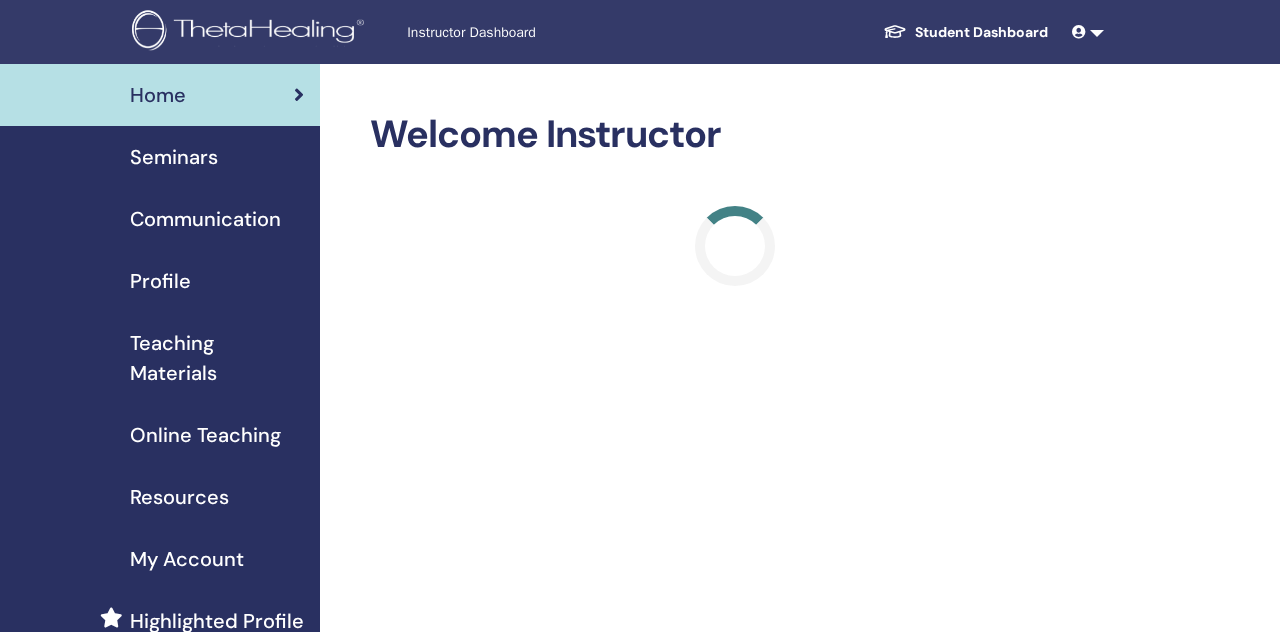 click at bounding box center [1088, 32] 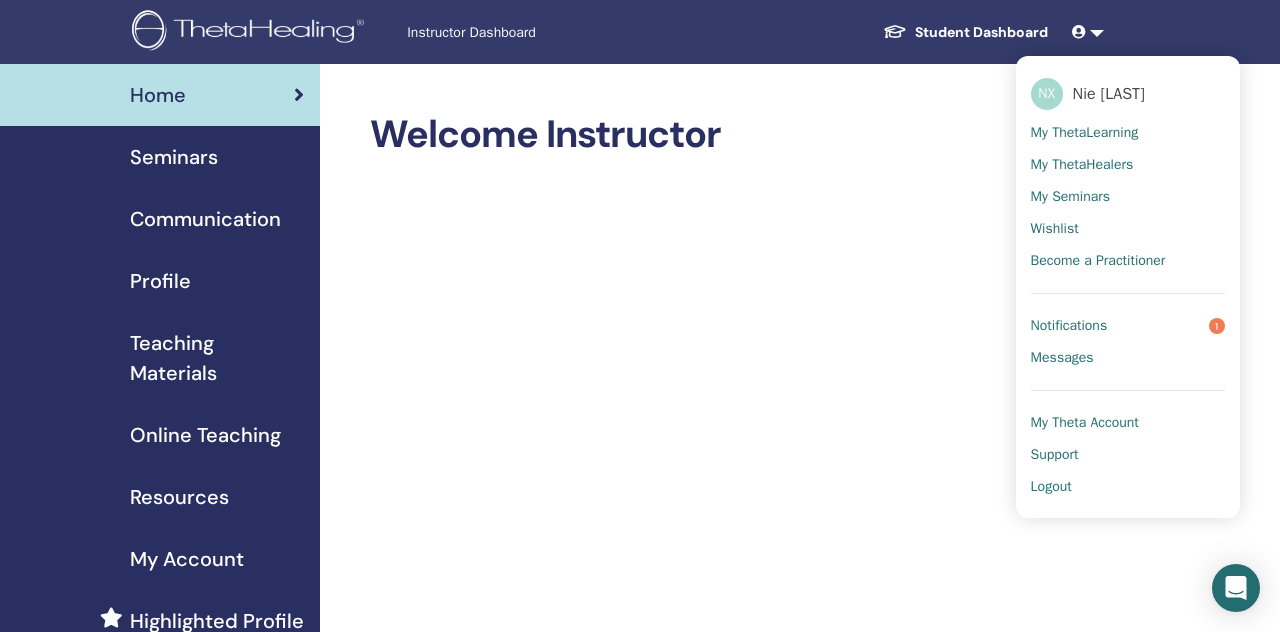 click on "Logout" at bounding box center [1051, 487] 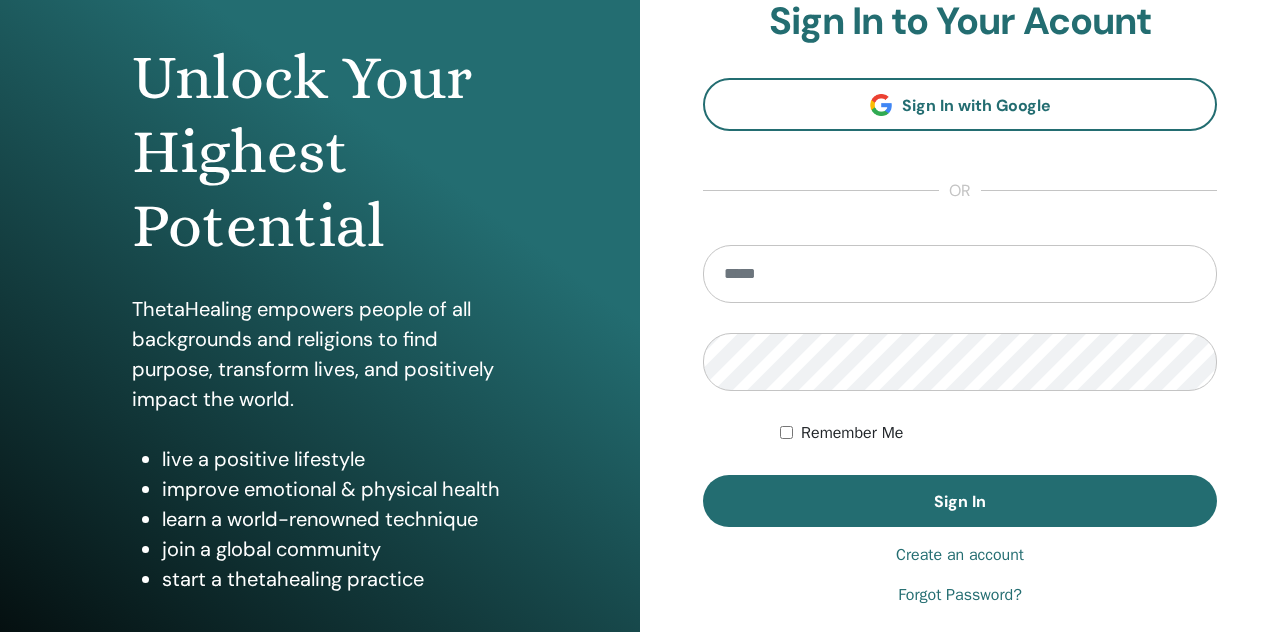 scroll, scrollTop: 183, scrollLeft: 0, axis: vertical 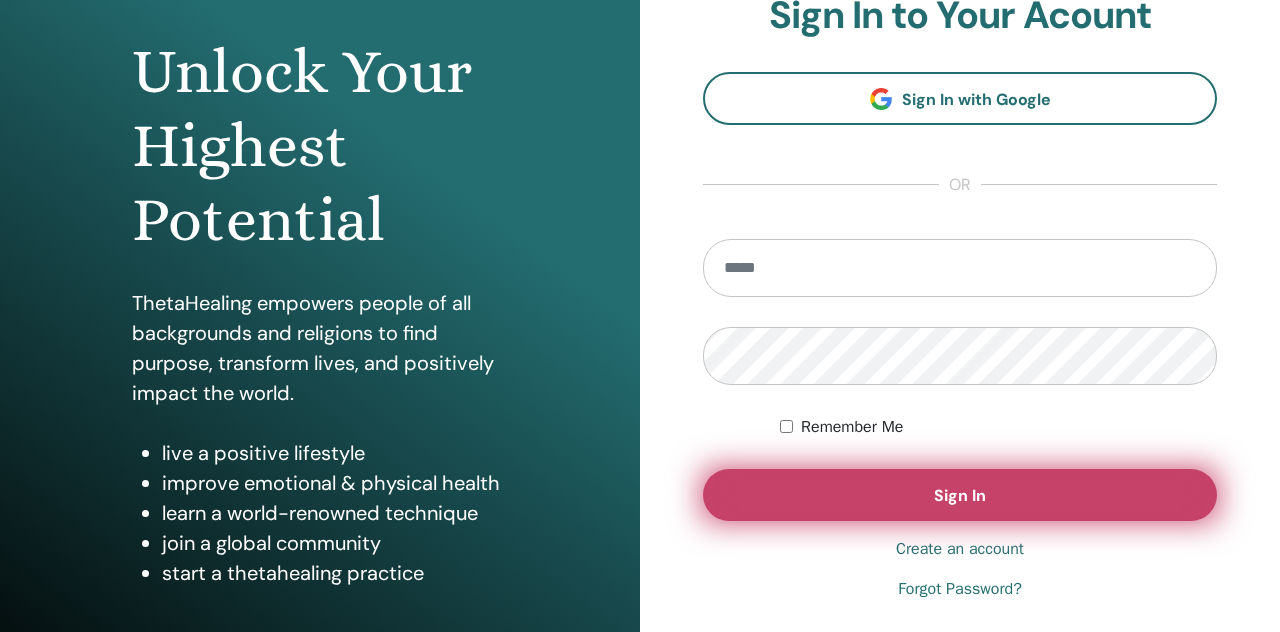 type on "**********" 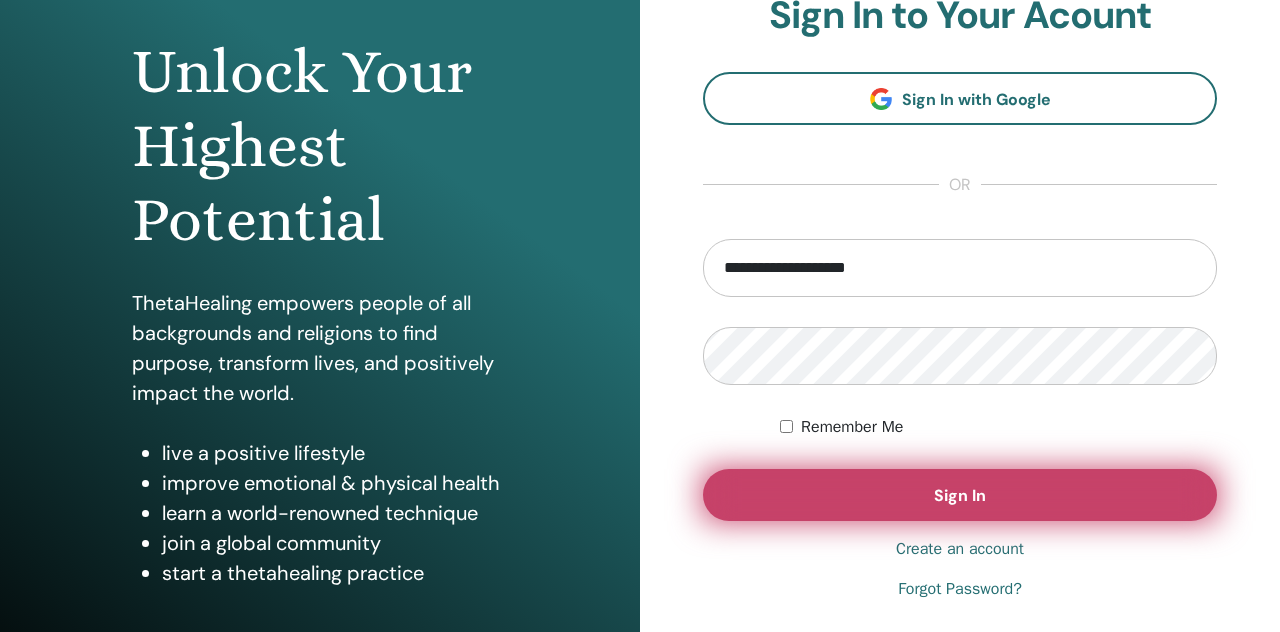 click on "Sign In" at bounding box center (960, 495) 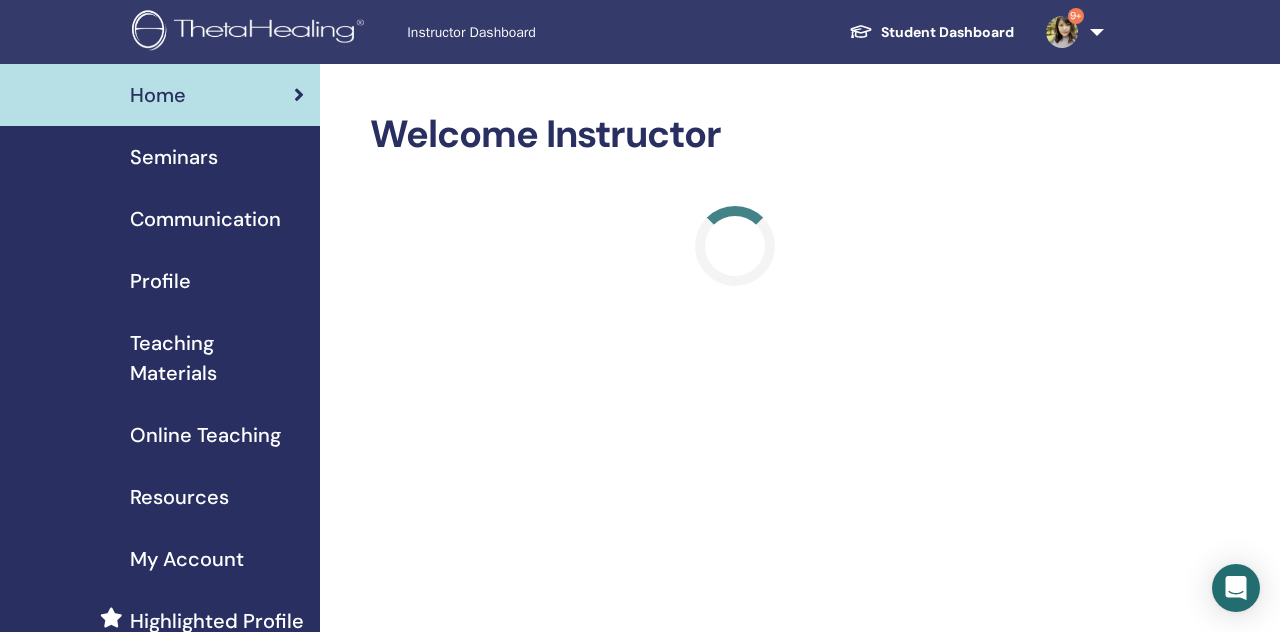 scroll, scrollTop: 0, scrollLeft: 0, axis: both 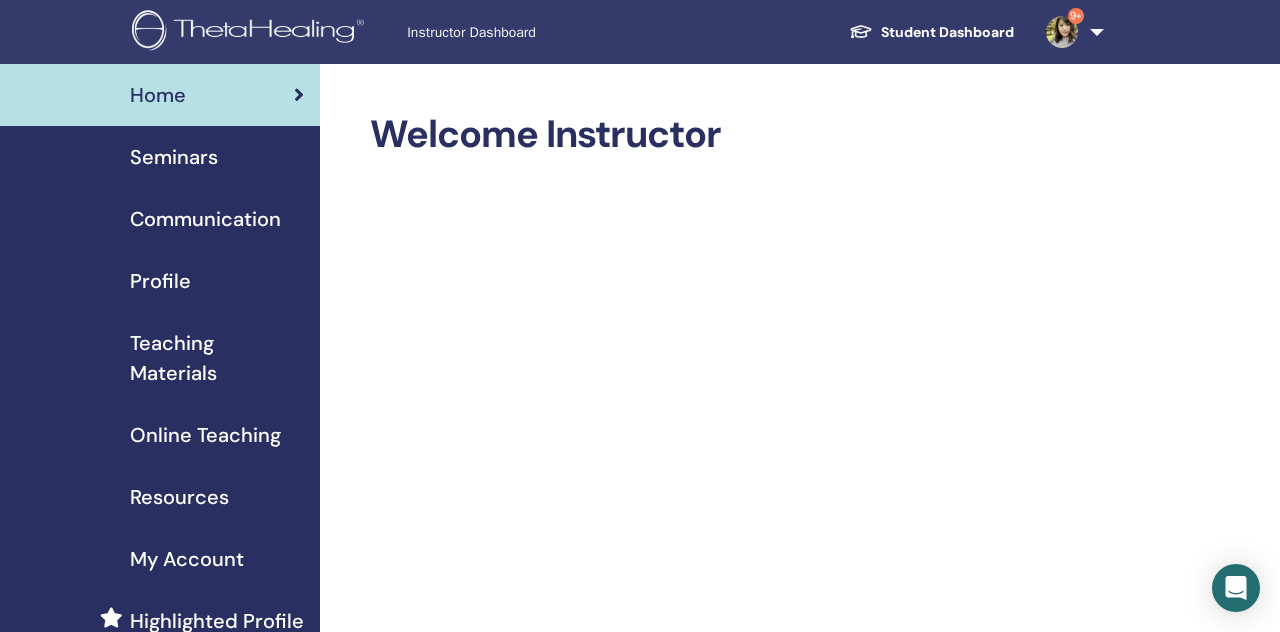 click on "Seminars" at bounding box center [160, 157] 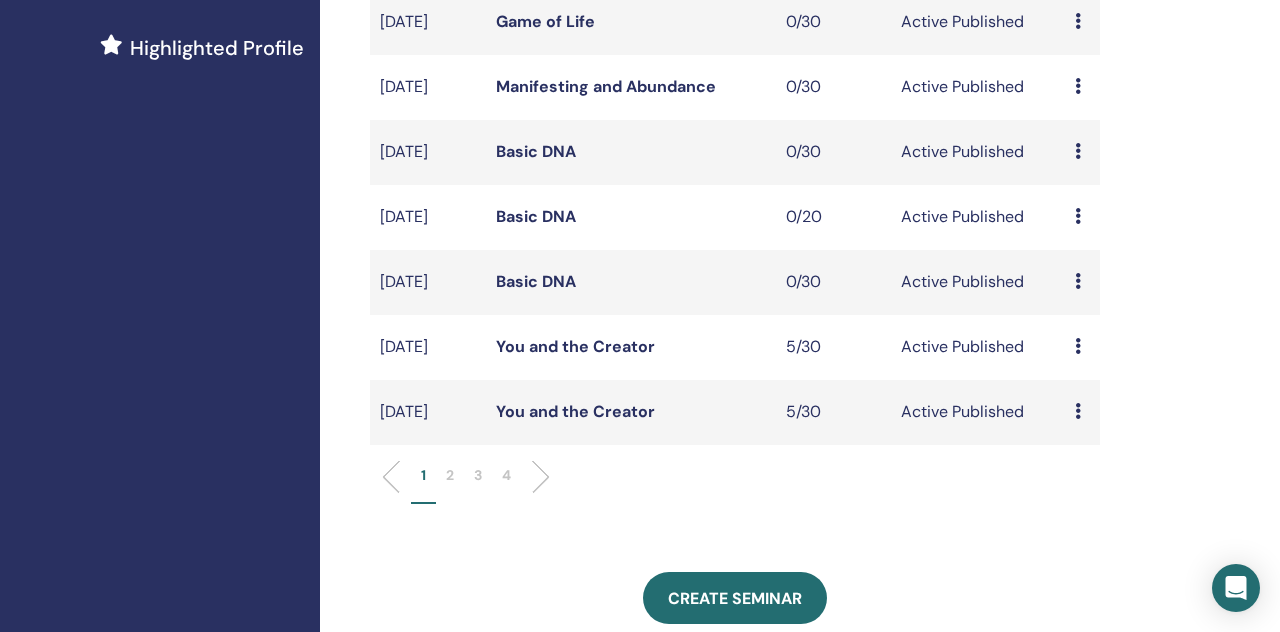 scroll, scrollTop: 505, scrollLeft: 0, axis: vertical 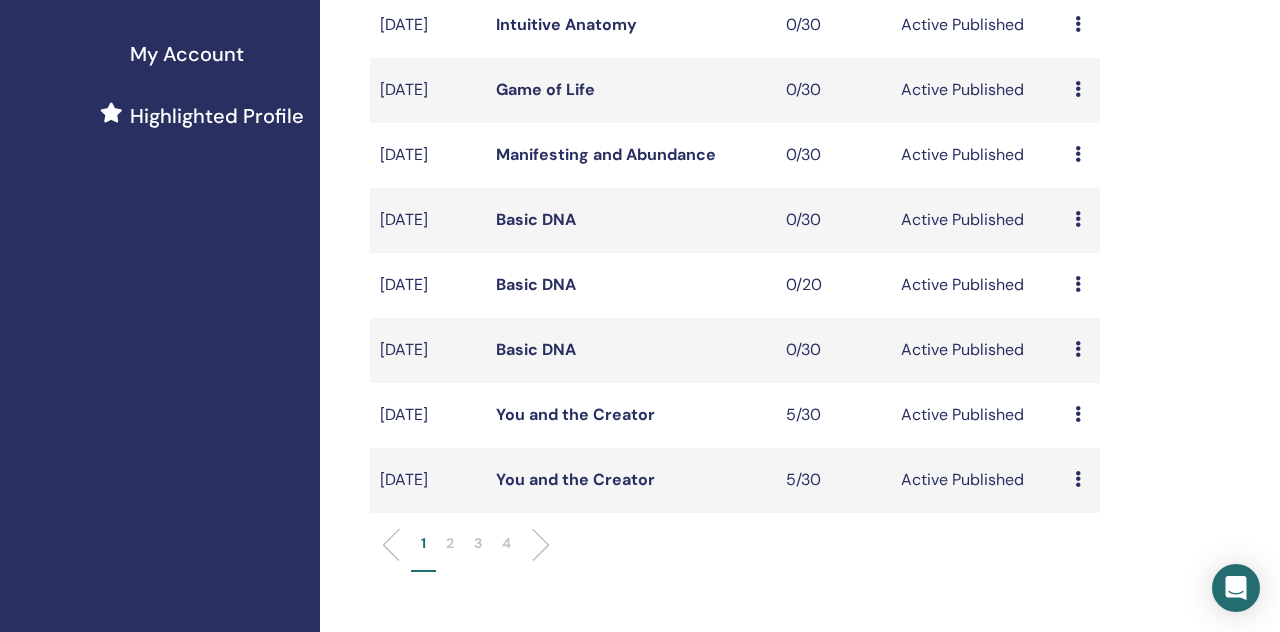 click on "2" at bounding box center (450, 543) 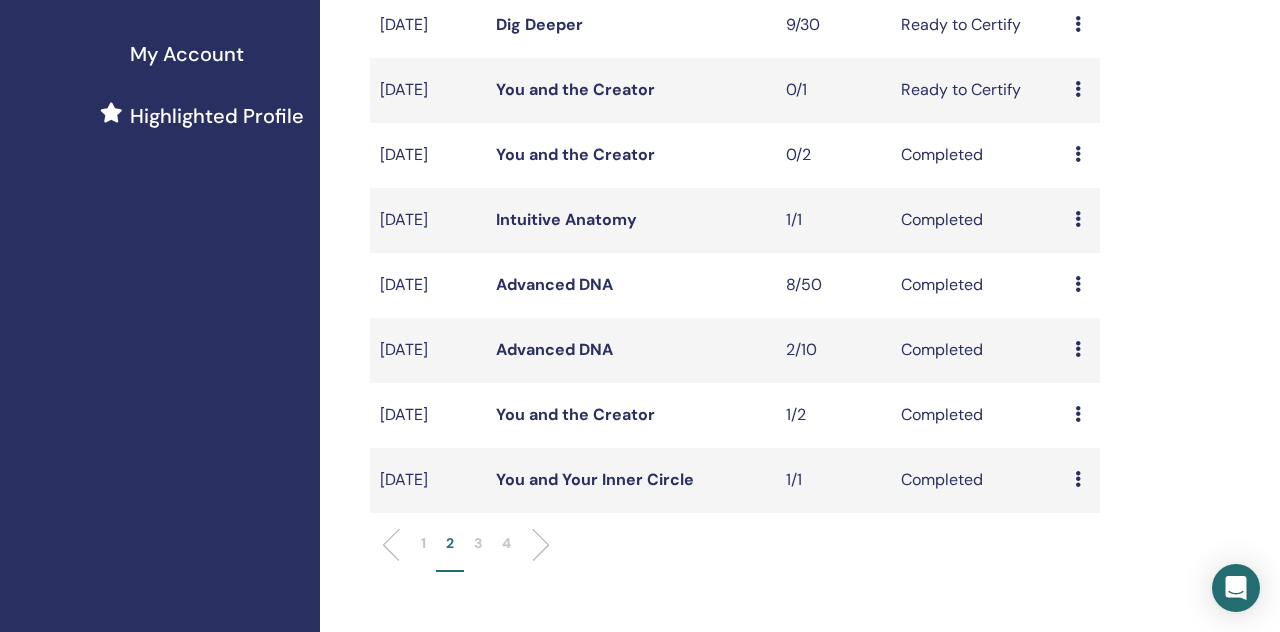 scroll, scrollTop: 0, scrollLeft: 0, axis: both 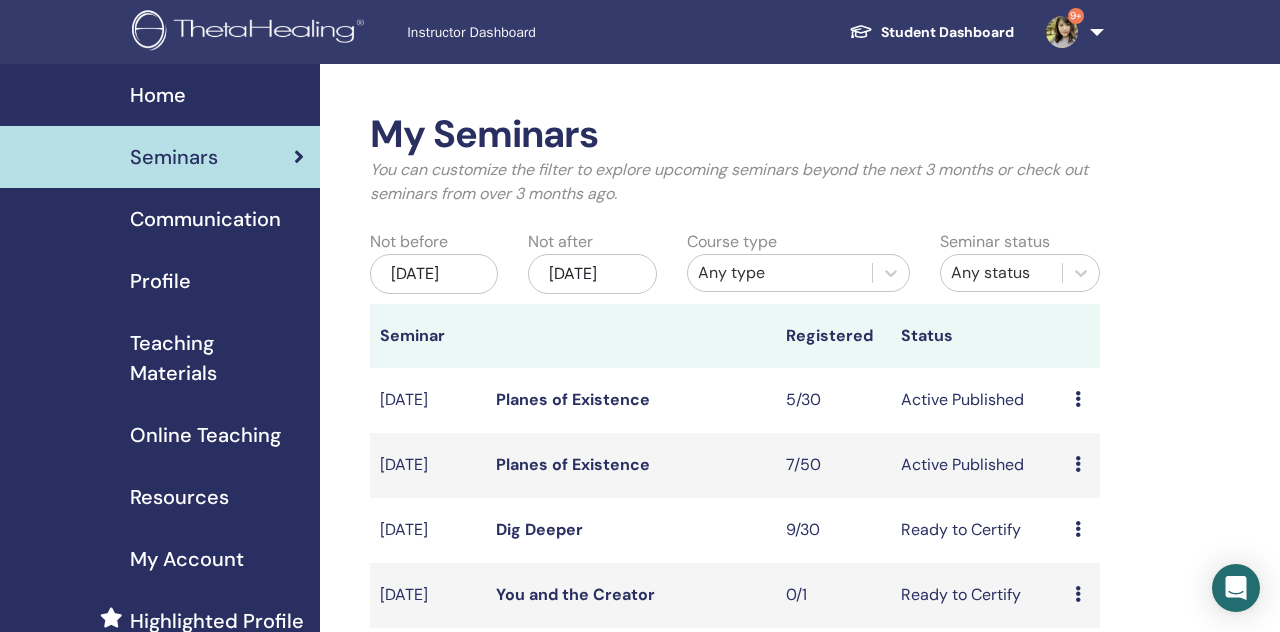 click on "Planes of Existence" at bounding box center [631, 400] 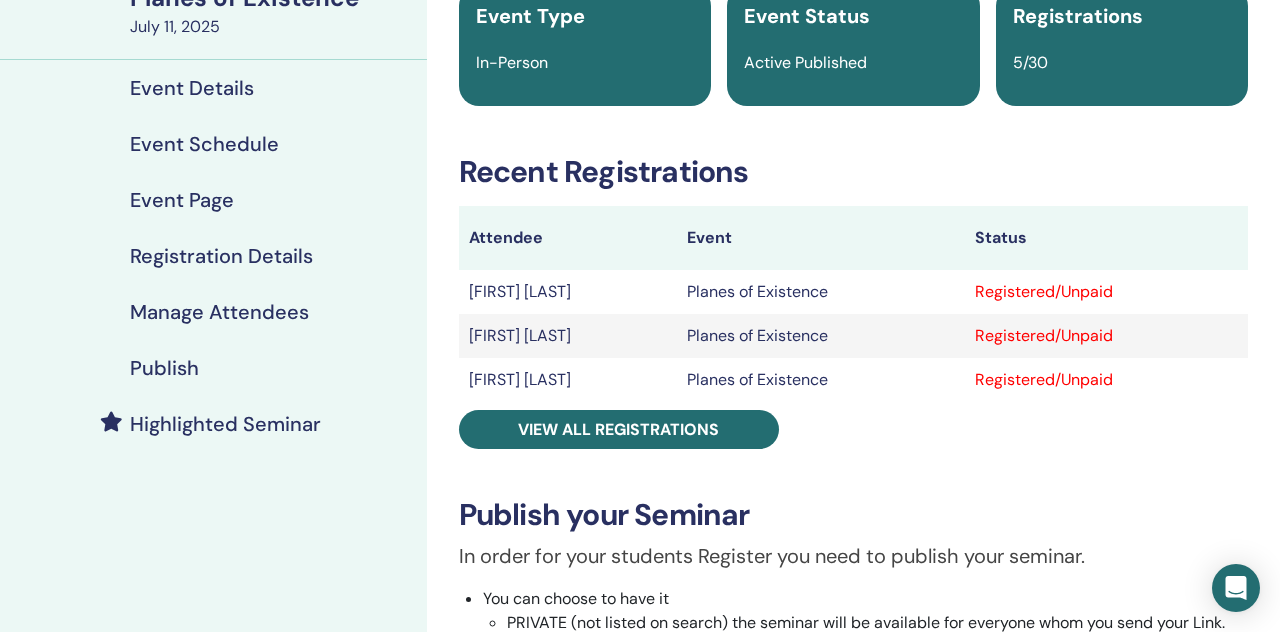 scroll, scrollTop: 0, scrollLeft: 0, axis: both 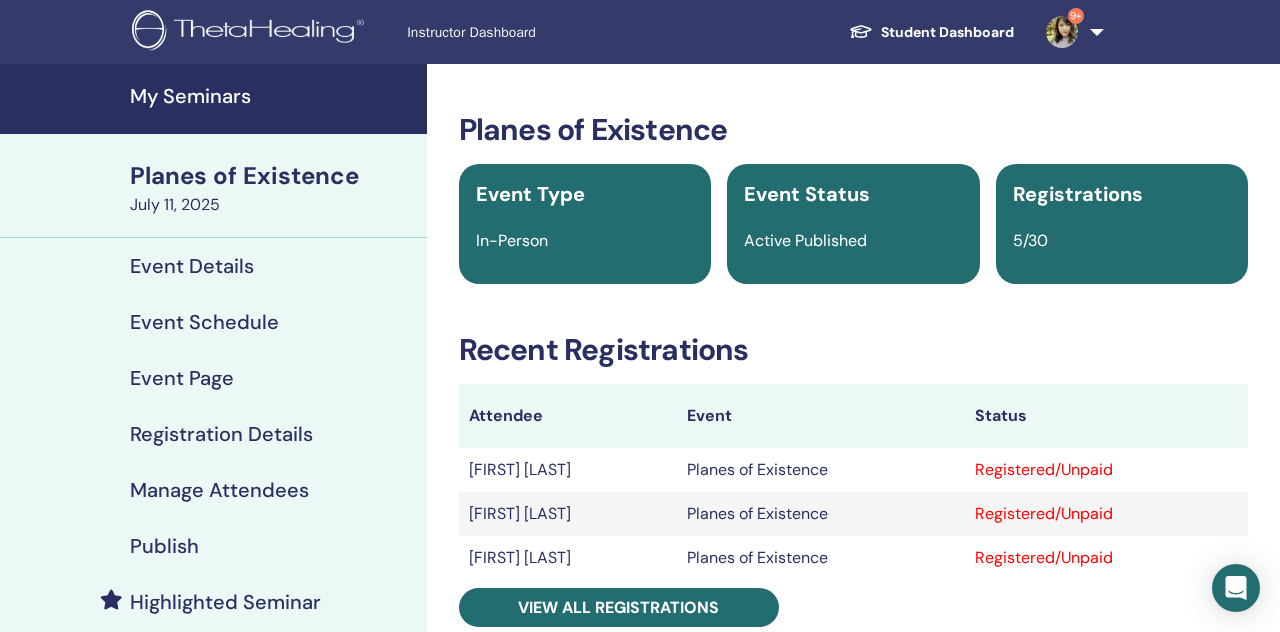 click on "9+" at bounding box center (1071, 32) 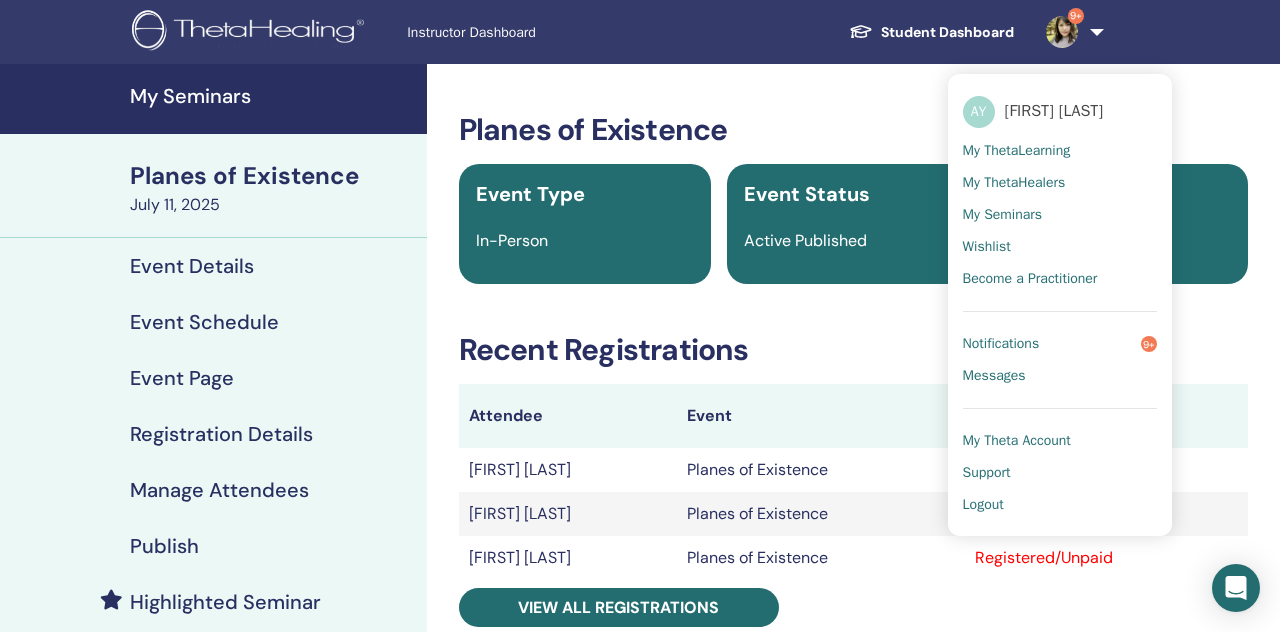 click on "Logout" at bounding box center (983, 505) 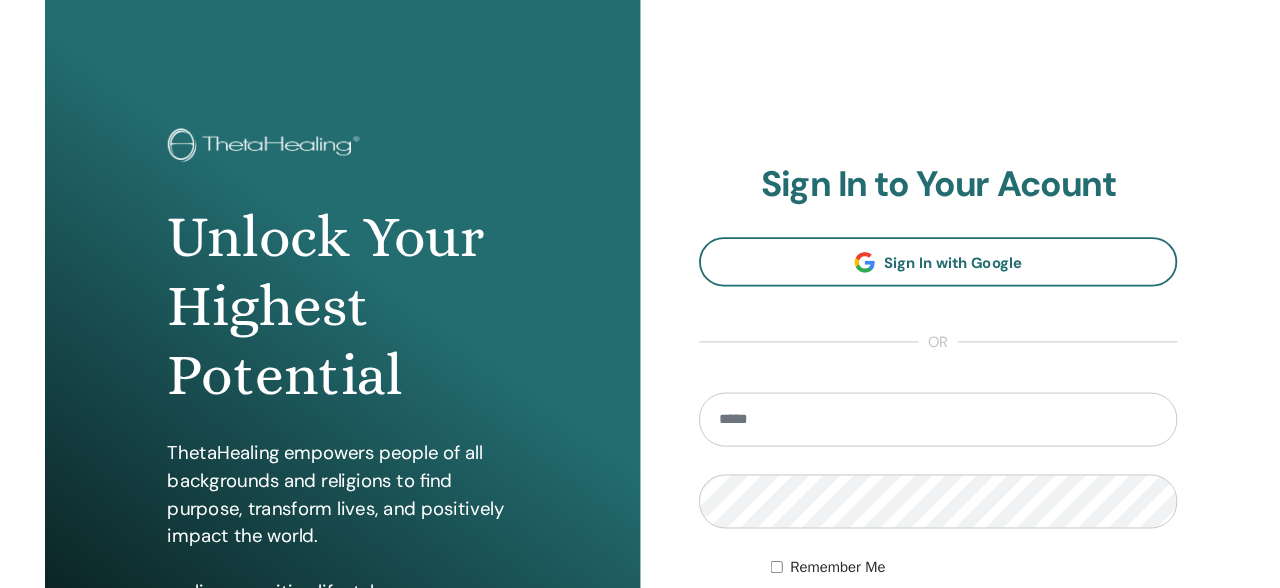 scroll, scrollTop: 0, scrollLeft: 0, axis: both 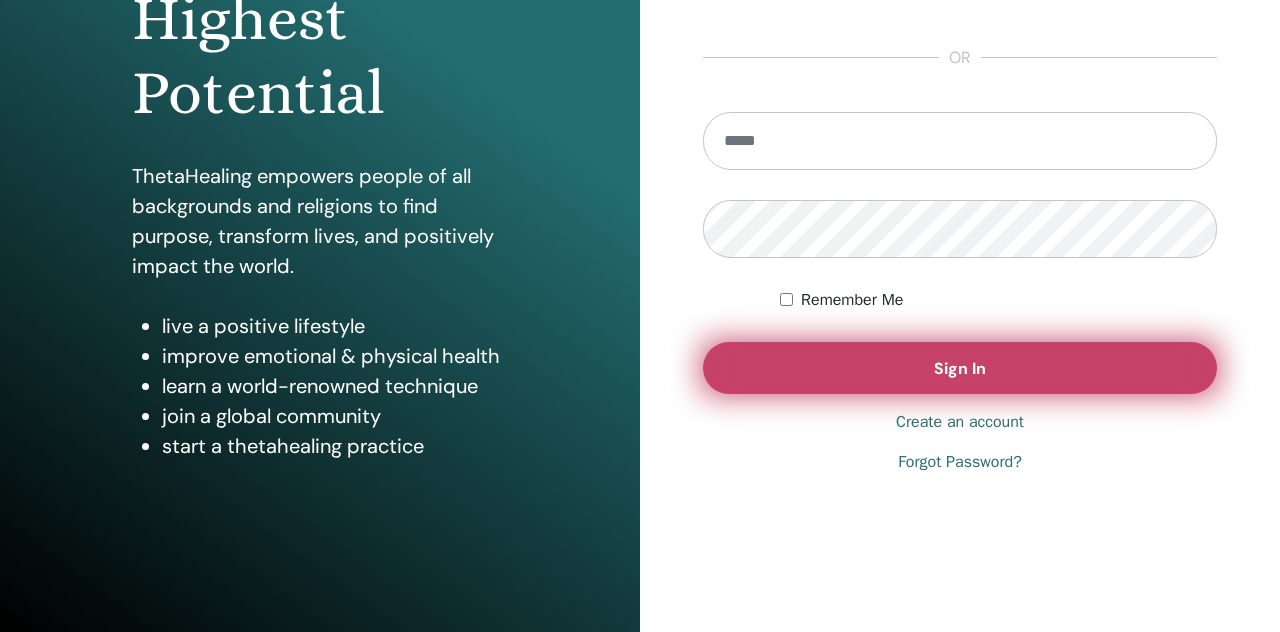 type on "**********" 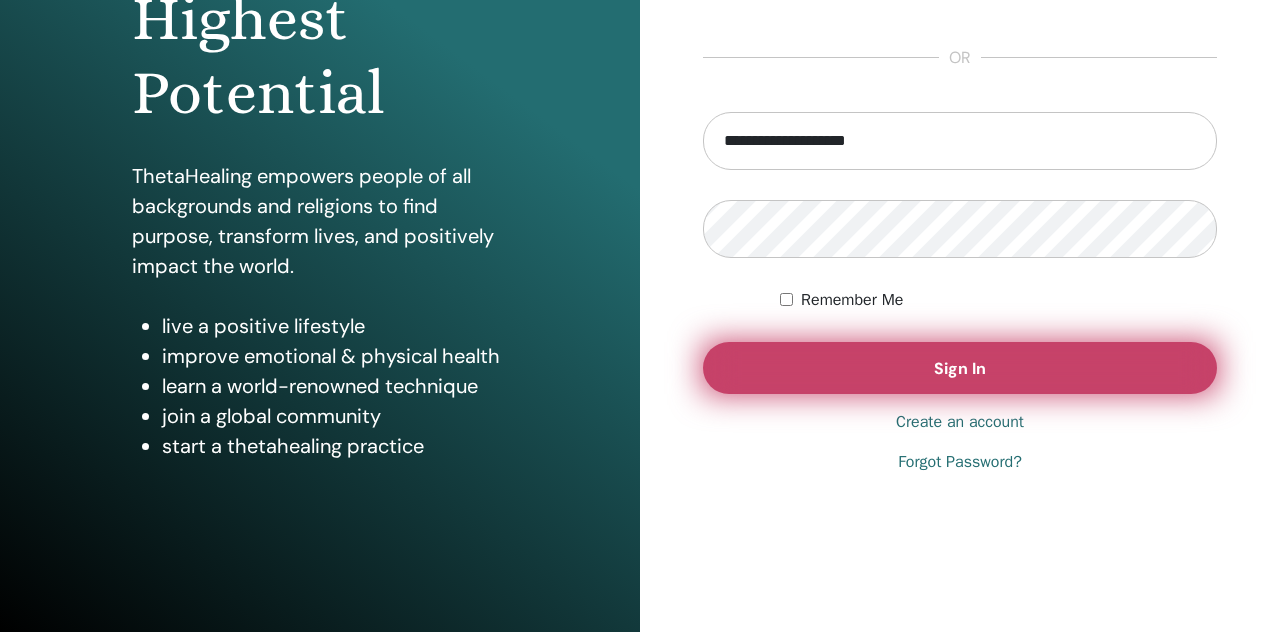 click on "Sign In" at bounding box center (960, 368) 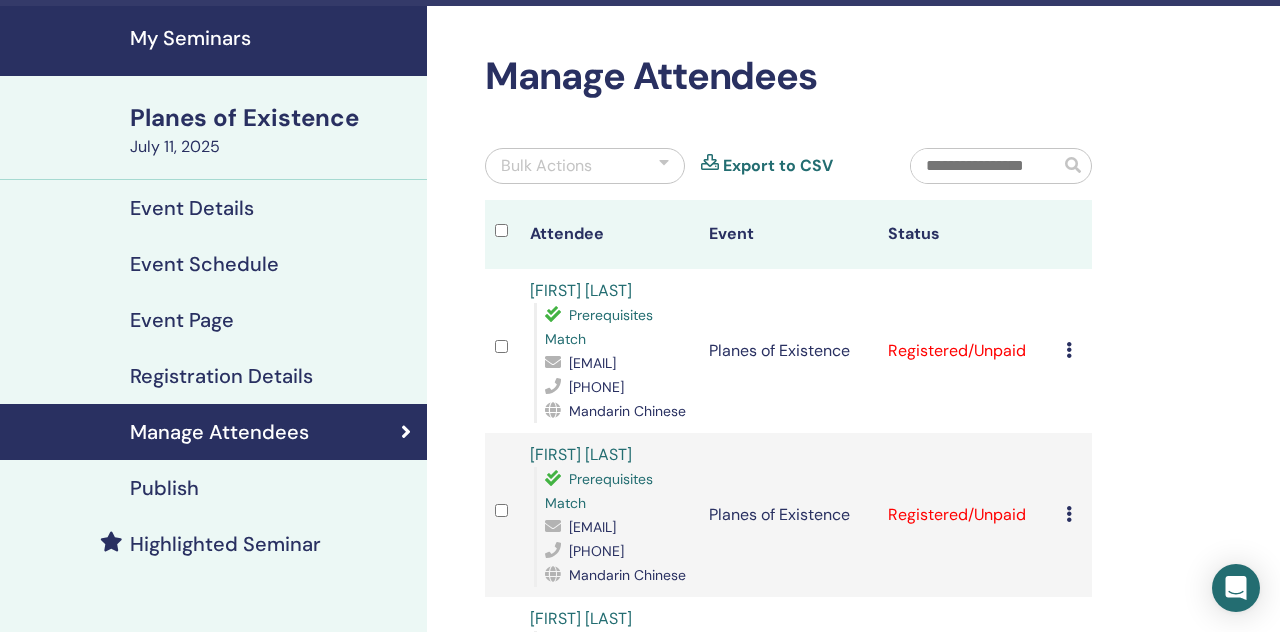 scroll, scrollTop: 59, scrollLeft: 0, axis: vertical 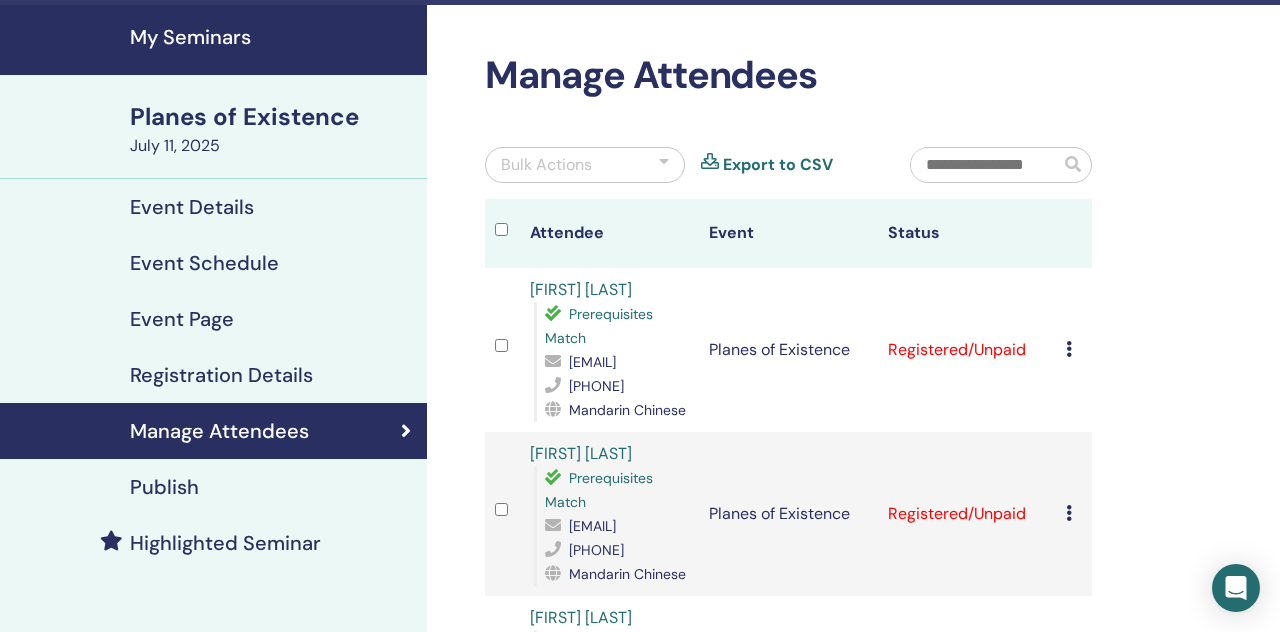 click on "t091353285@gmail.com" at bounding box center [592, 362] 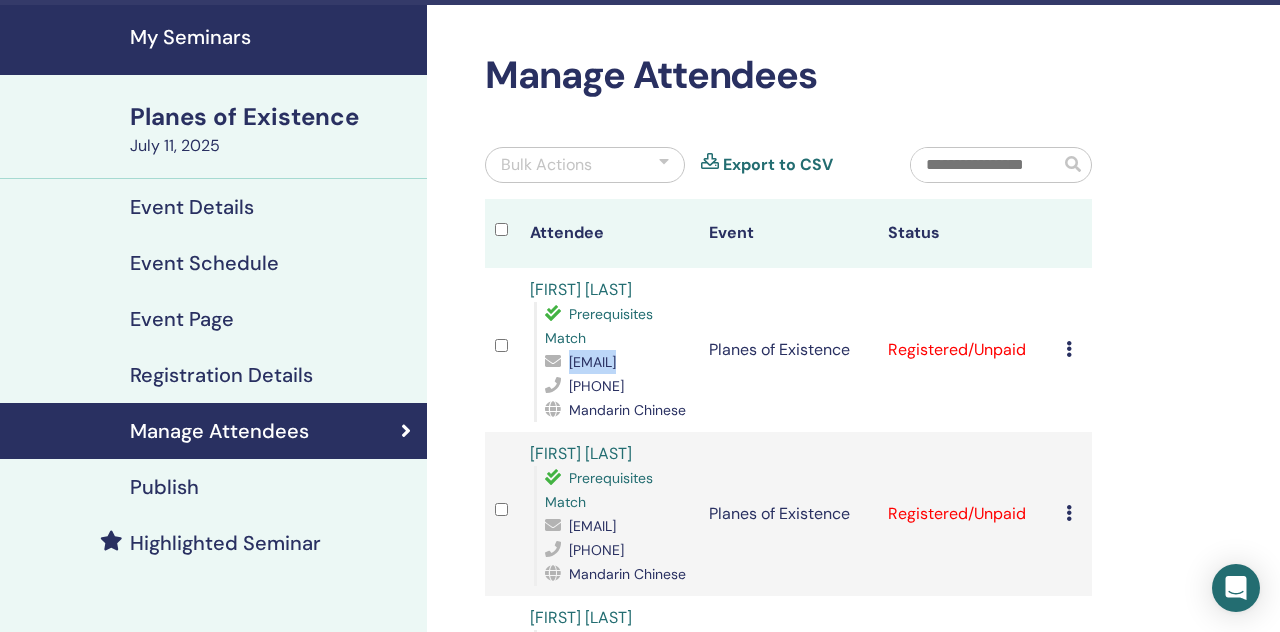 click on "t091353285@gmail.com" at bounding box center (592, 362) 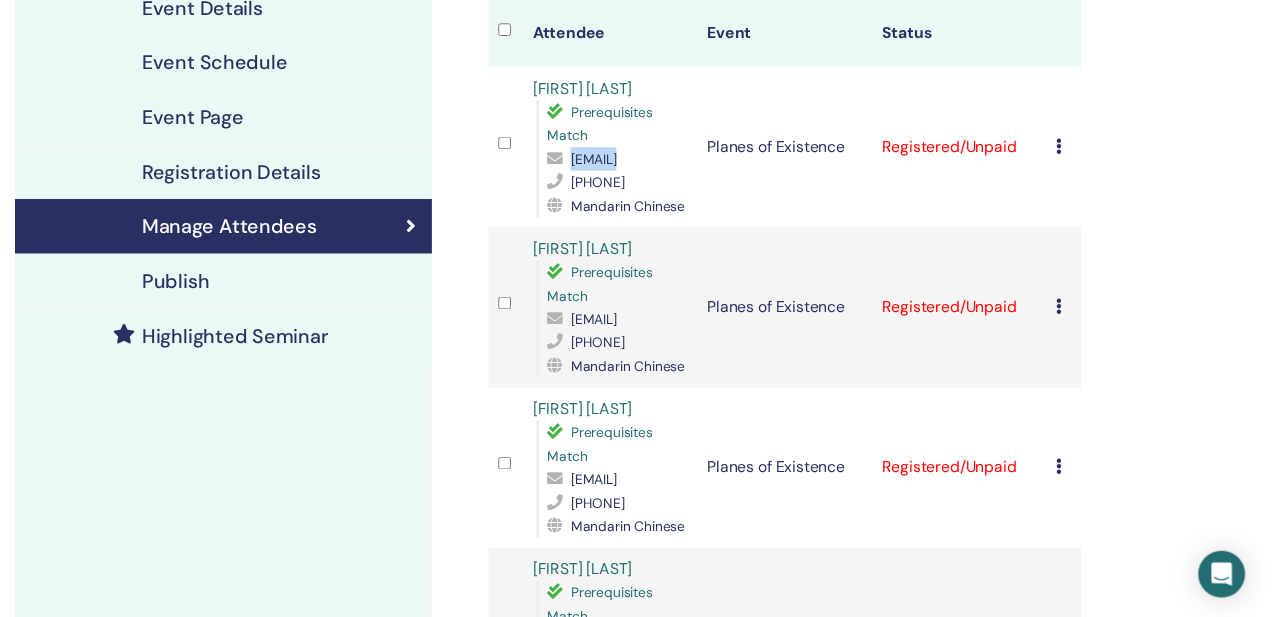 scroll, scrollTop: 260, scrollLeft: 0, axis: vertical 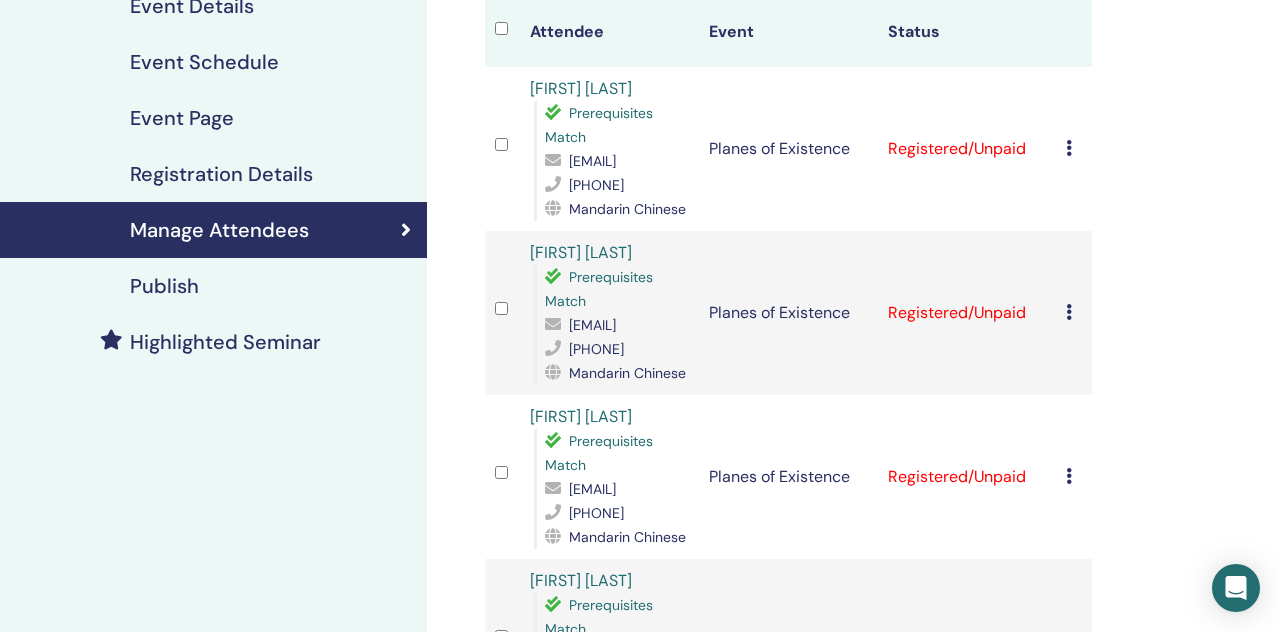 click on "[EMAIL]" at bounding box center [592, 325] 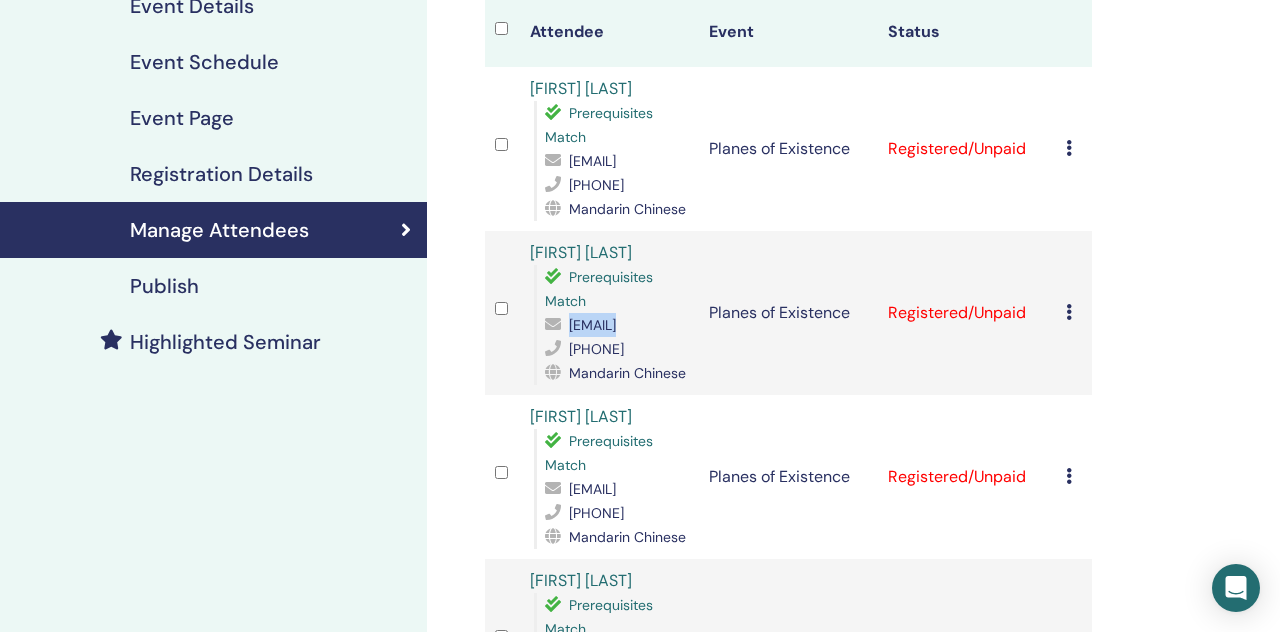 click on "kally1103@gmail.com" at bounding box center [592, 325] 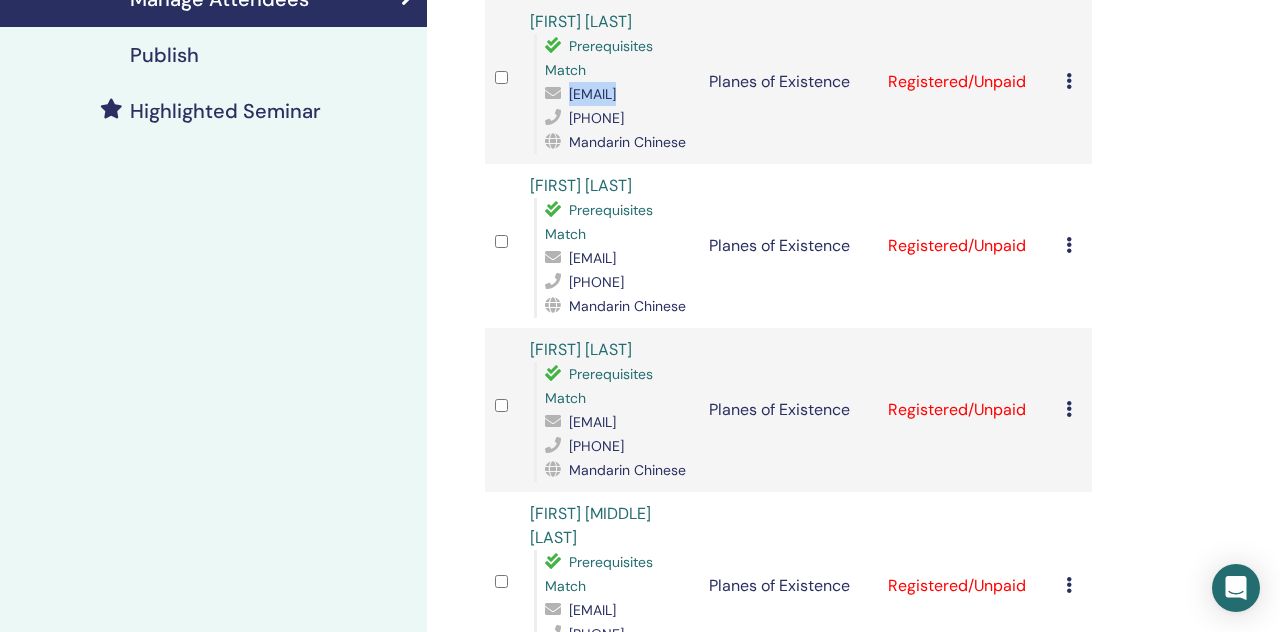 scroll, scrollTop: 517, scrollLeft: 0, axis: vertical 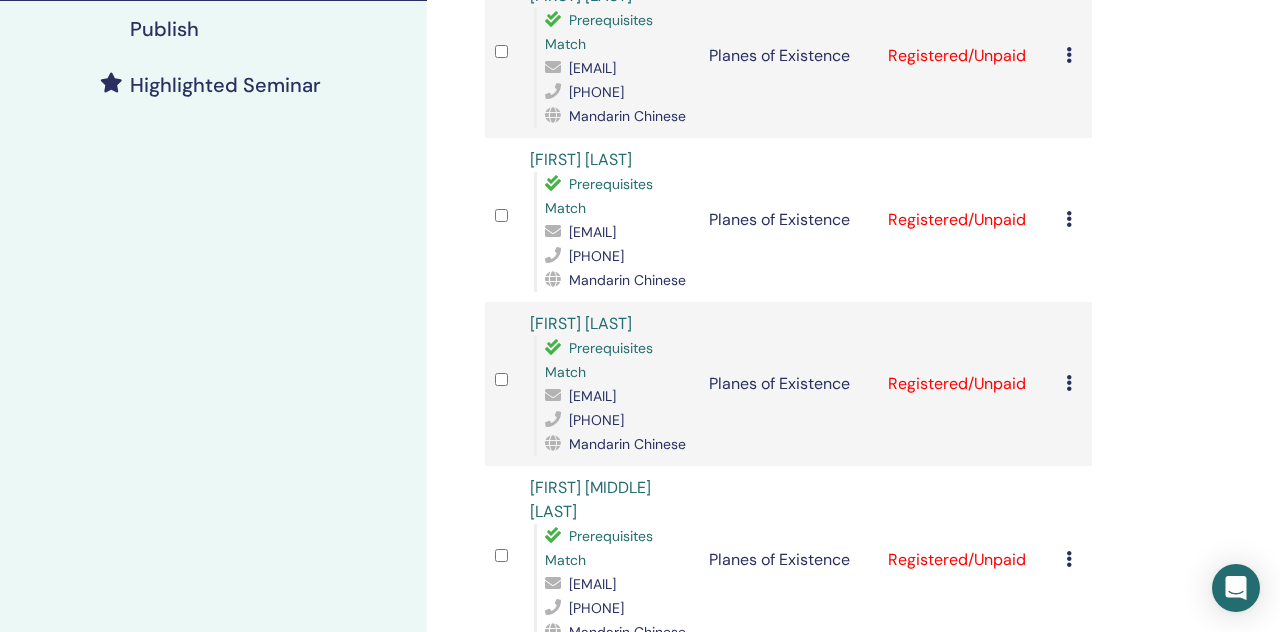 click on "c171717@hotmail.com" at bounding box center [592, 232] 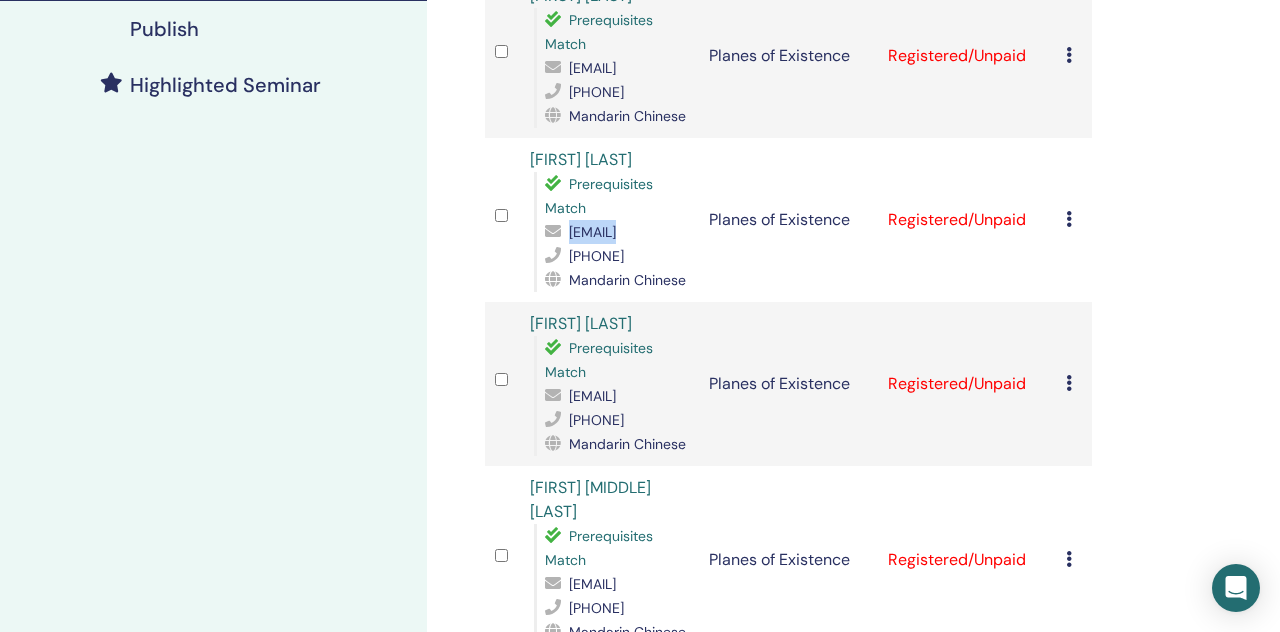 click on "c171717@hotmail.com" at bounding box center [592, 232] 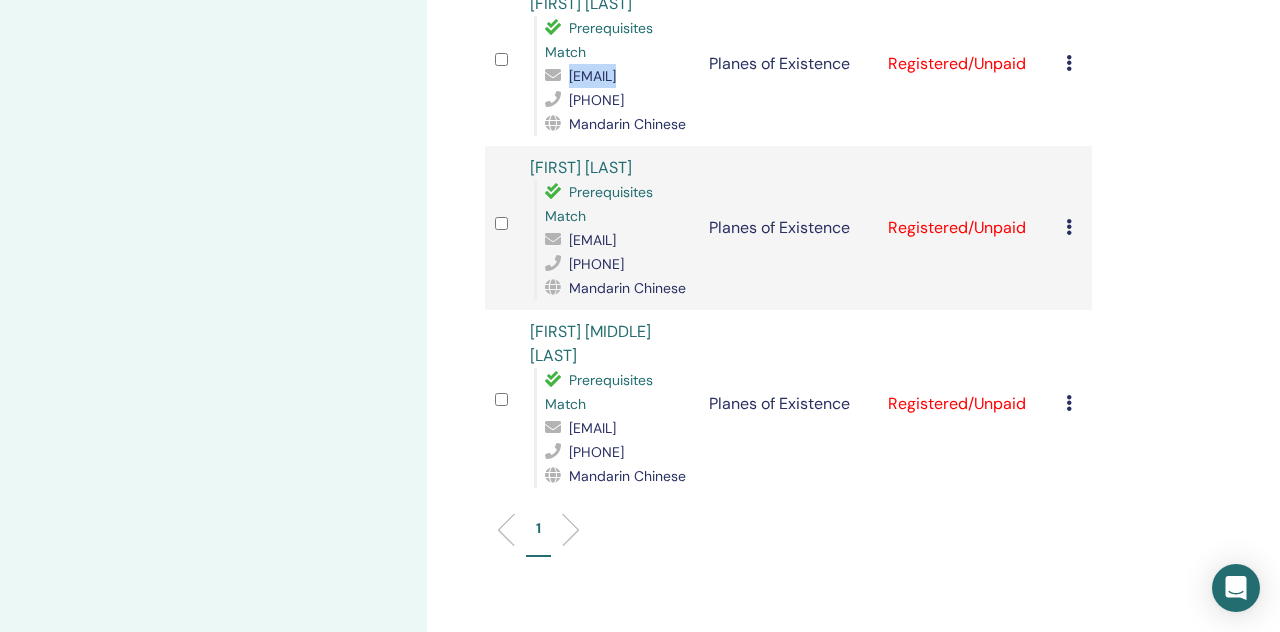 scroll, scrollTop: 675, scrollLeft: 0, axis: vertical 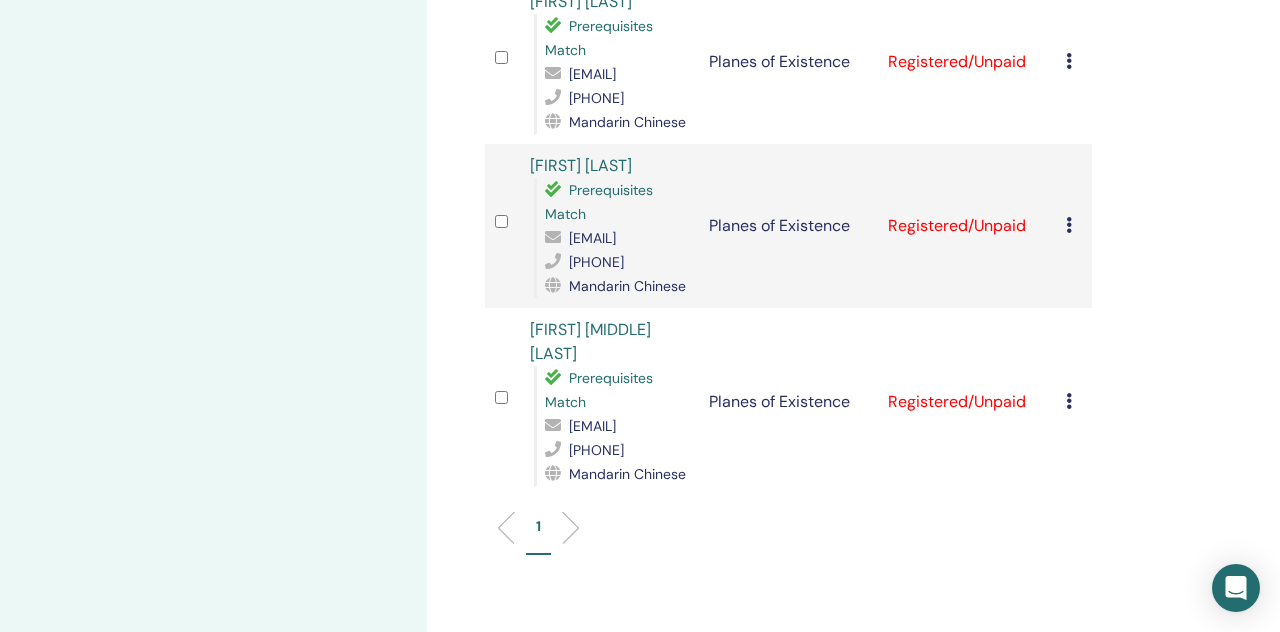 click on "qmoqq.hk@gmail.com" at bounding box center [592, 238] 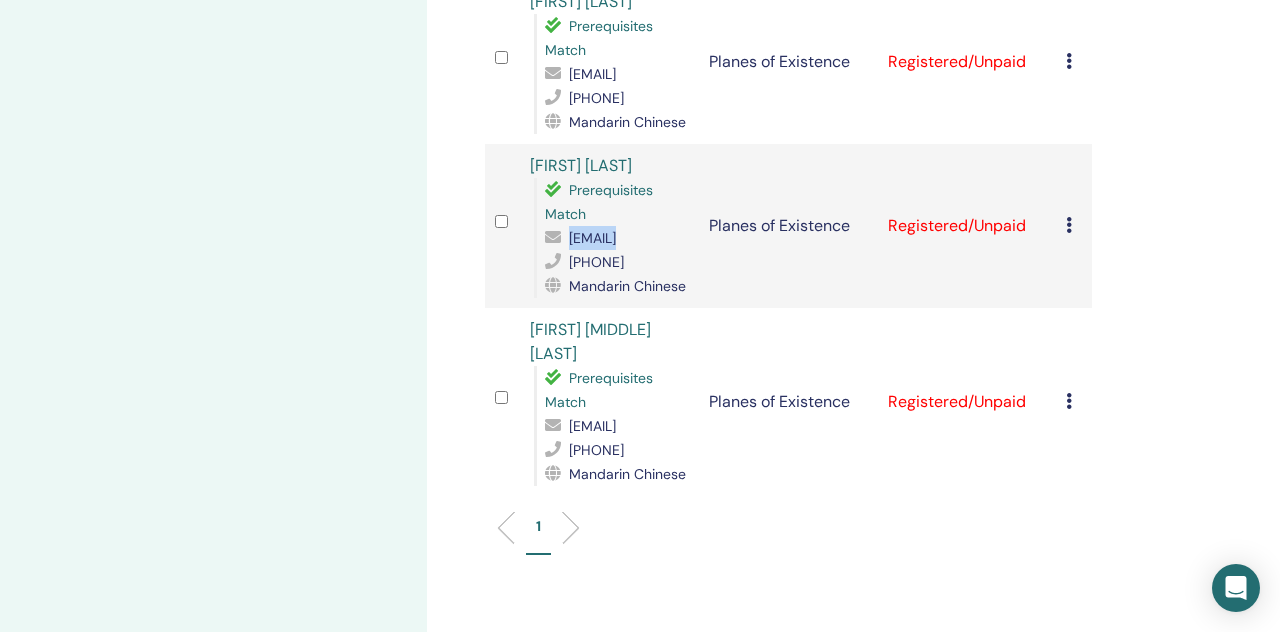 click on "qmoqq.hk@gmail.com" at bounding box center (592, 238) 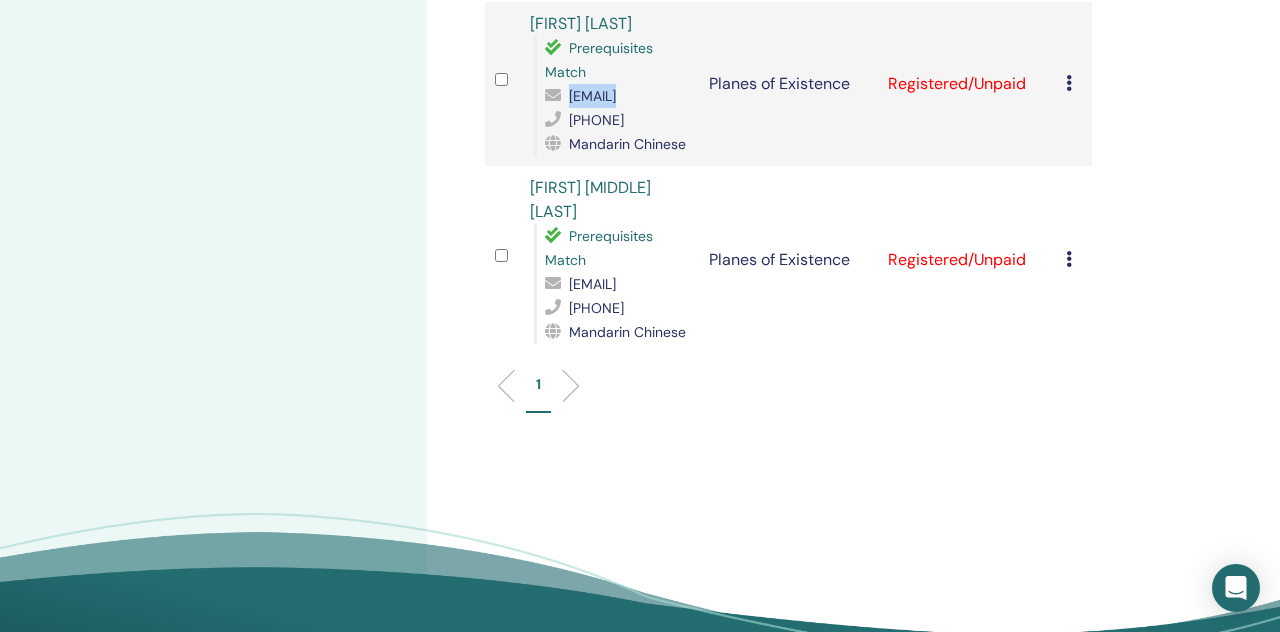 scroll, scrollTop: 818, scrollLeft: 0, axis: vertical 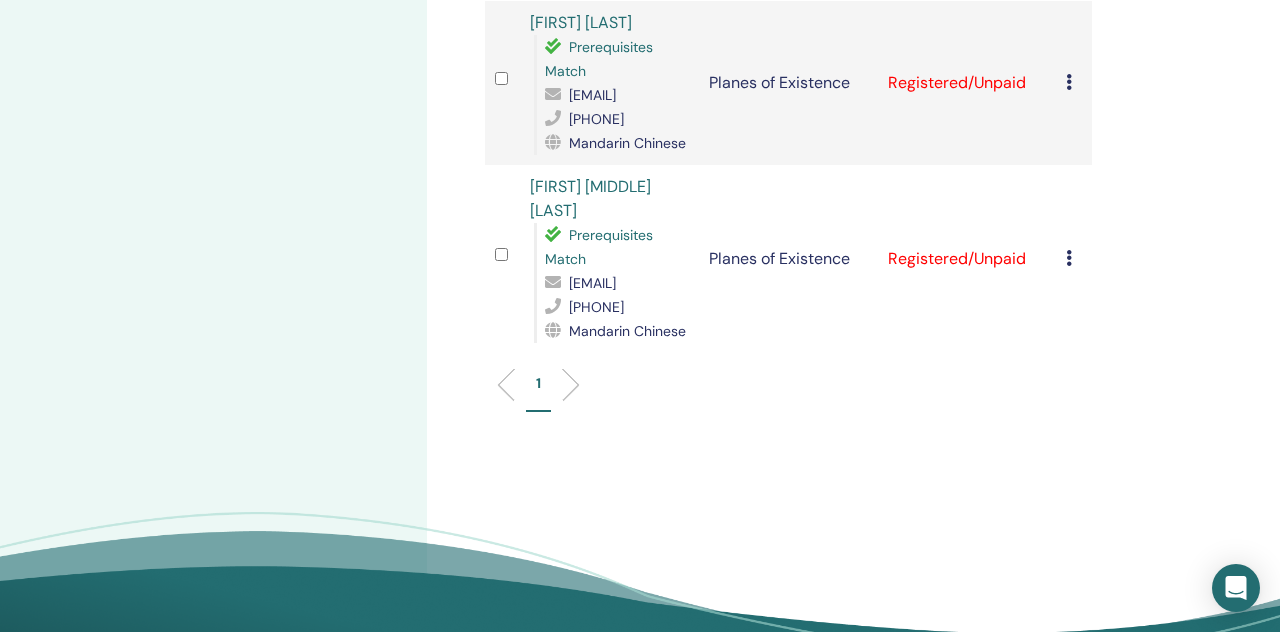 click on "meihuawonderful@gmail.com" at bounding box center (592, 283) 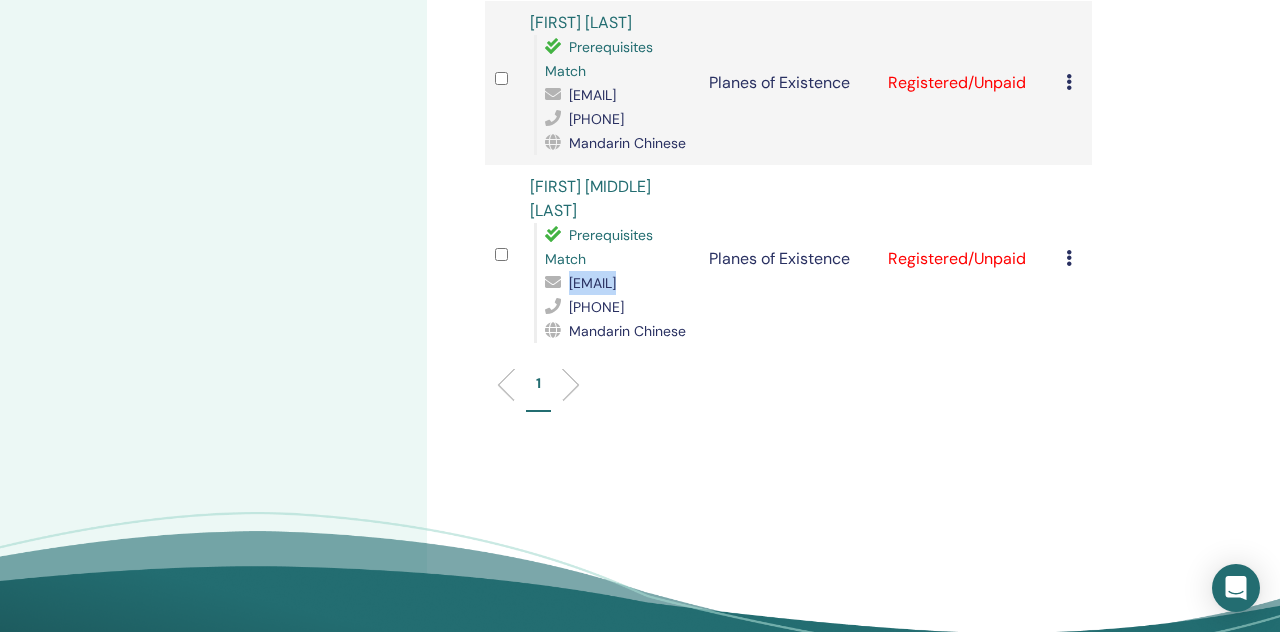 click on "meihuawonderful@gmail.com" at bounding box center (592, 283) 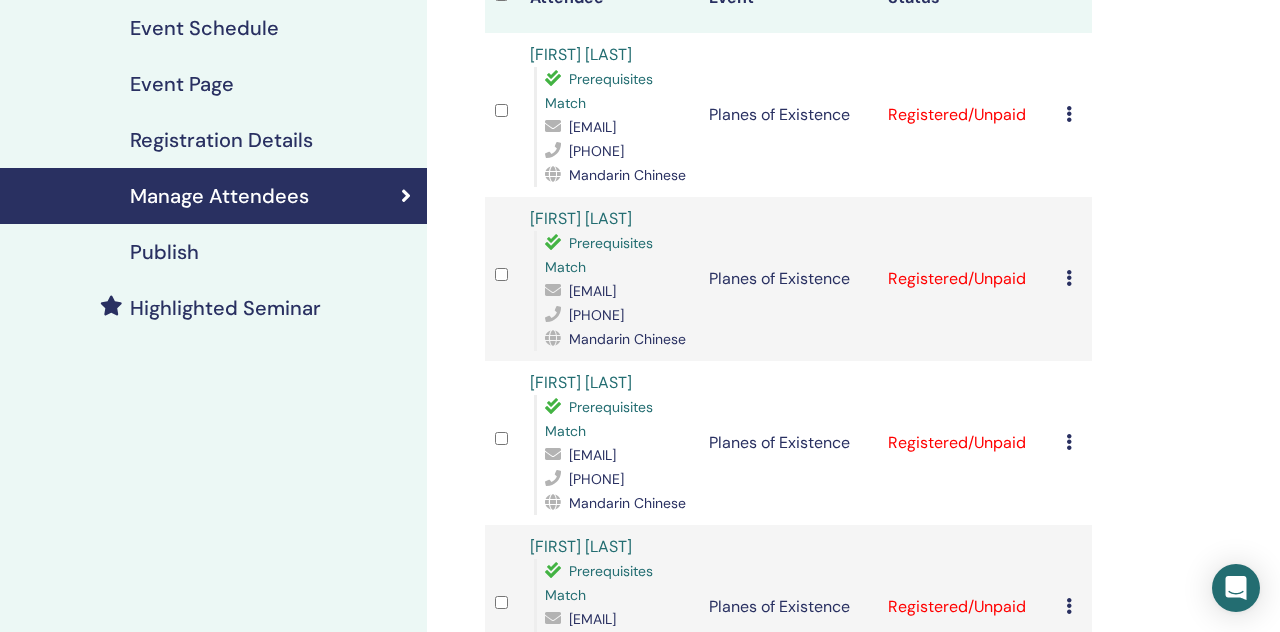 scroll, scrollTop: 0, scrollLeft: 0, axis: both 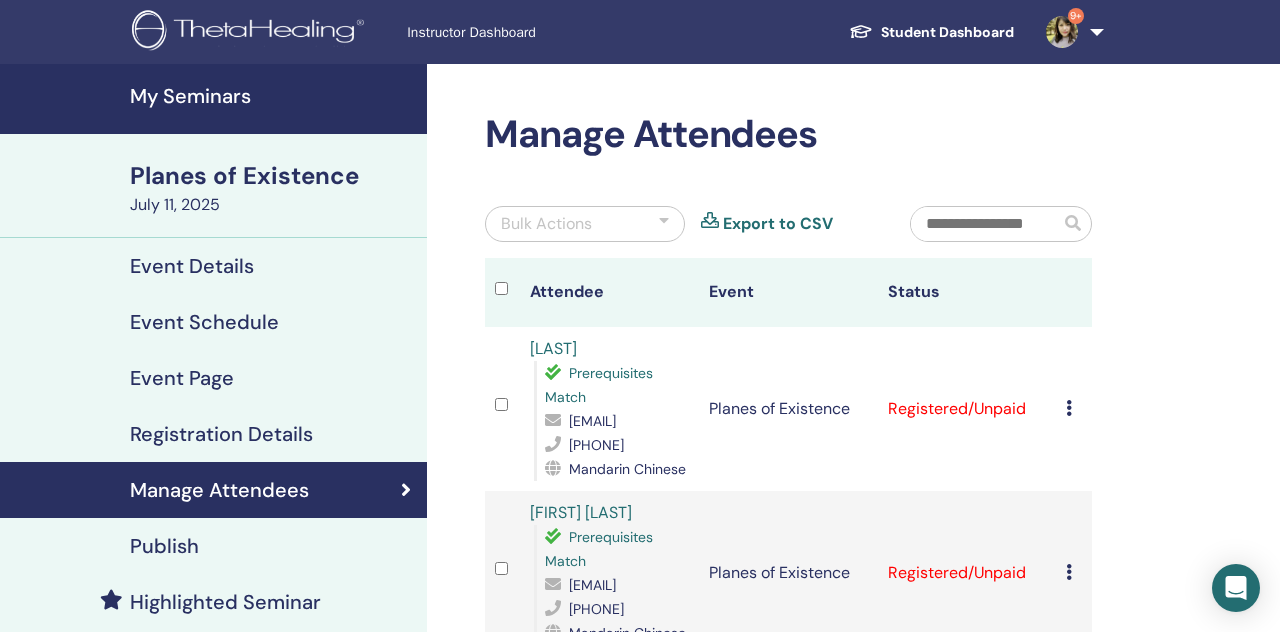 click on "My Seminars" at bounding box center (272, 96) 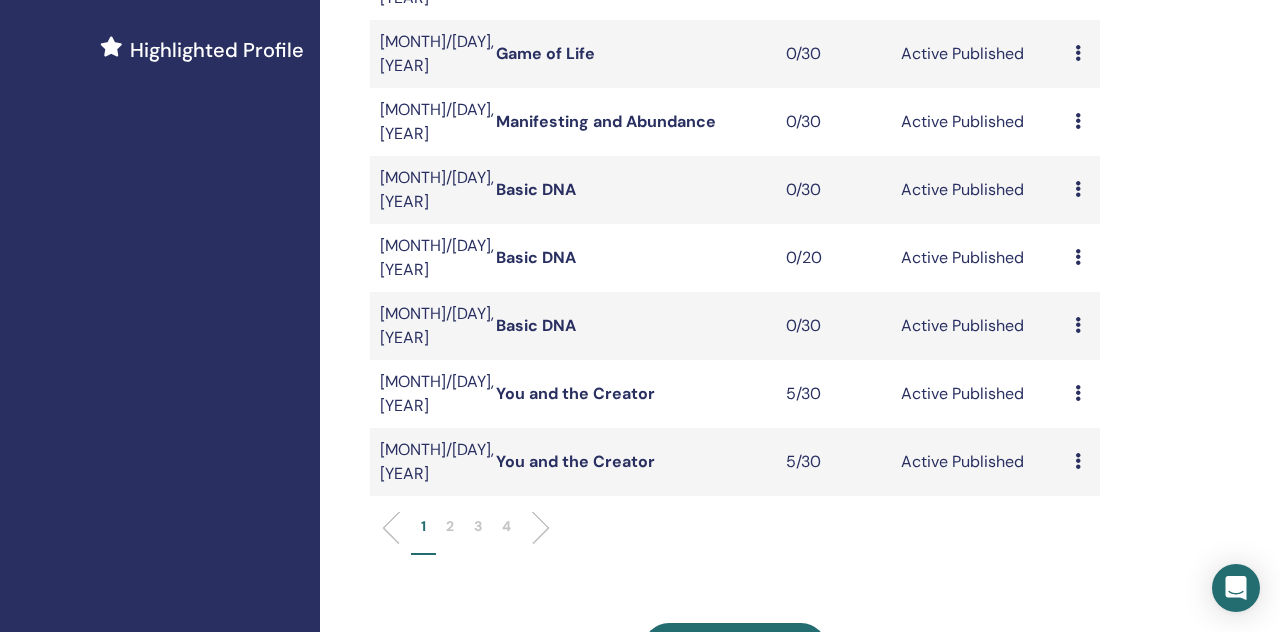scroll, scrollTop: 572, scrollLeft: 0, axis: vertical 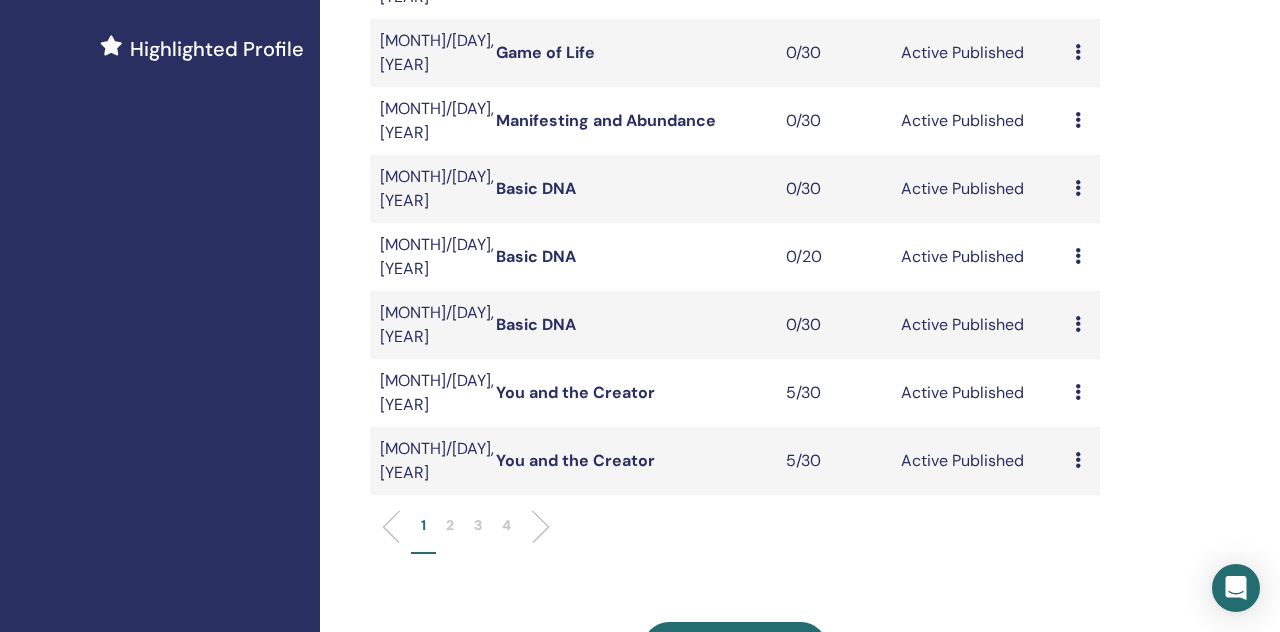 click on "2" at bounding box center (450, 534) 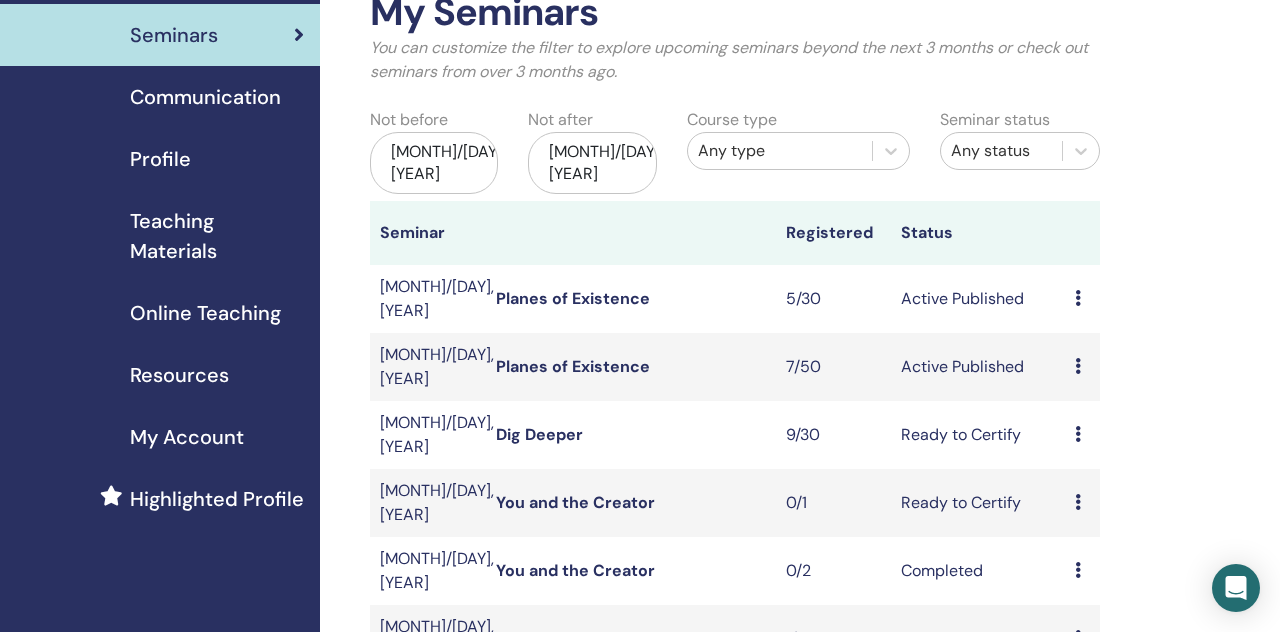 scroll, scrollTop: 105, scrollLeft: 0, axis: vertical 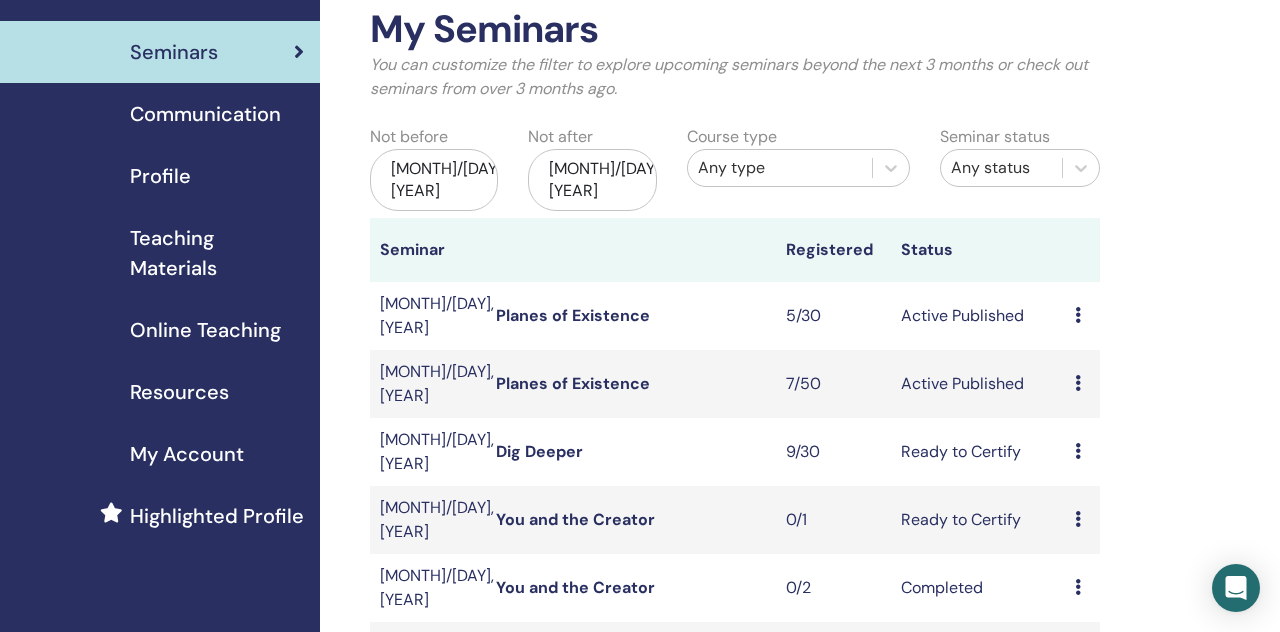 click on "Planes of Existence" at bounding box center [573, 383] 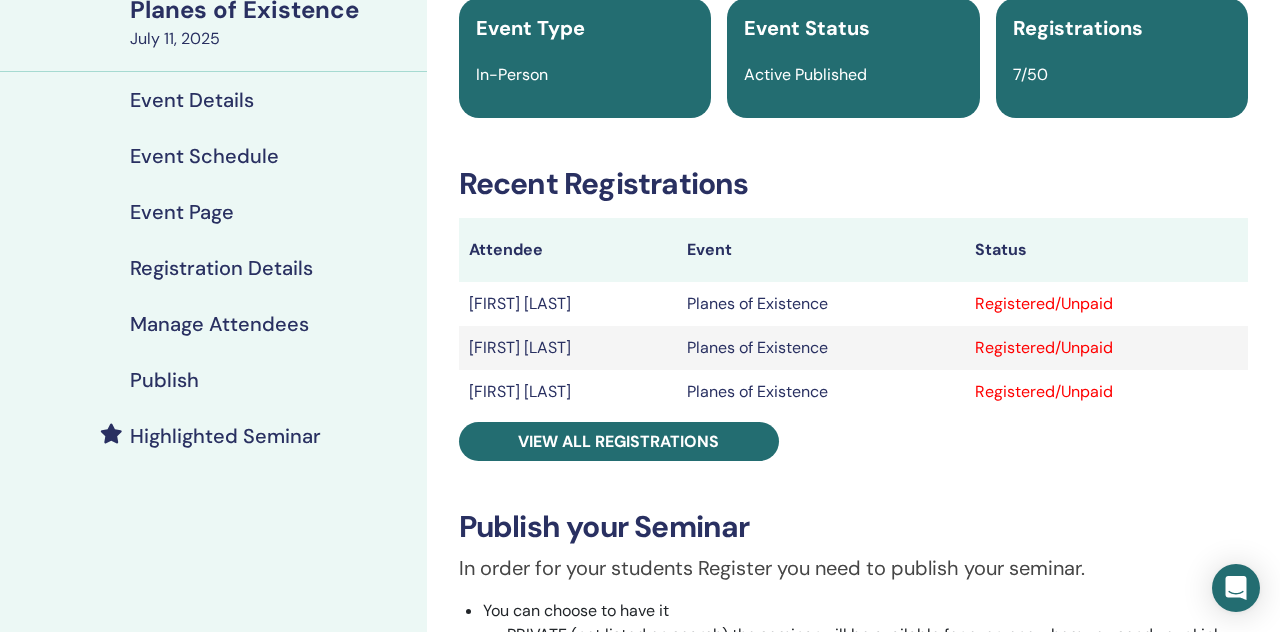 scroll, scrollTop: 193, scrollLeft: 0, axis: vertical 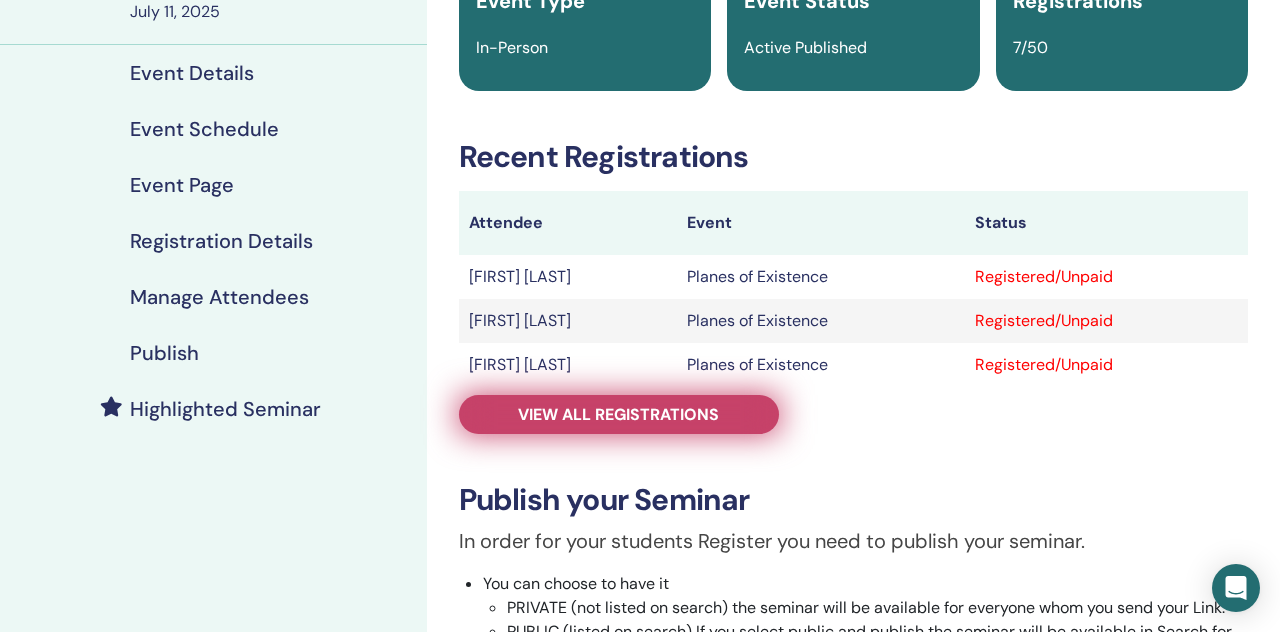 click on "View all registrations" at bounding box center [618, 414] 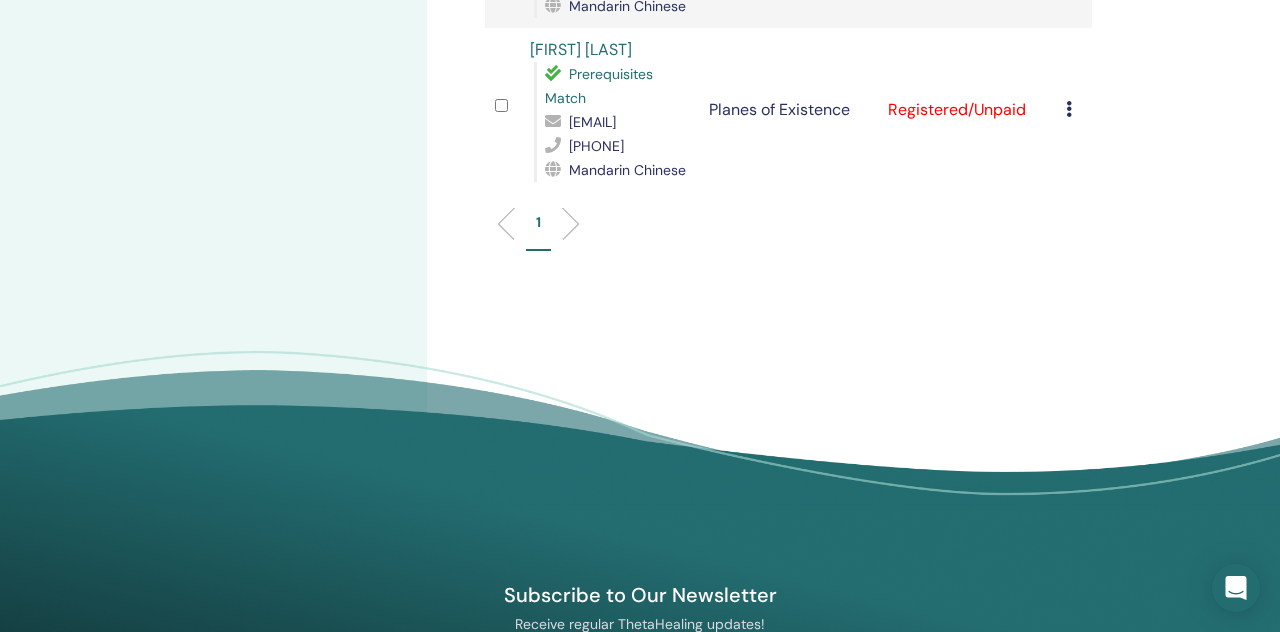 scroll, scrollTop: 1277, scrollLeft: 0, axis: vertical 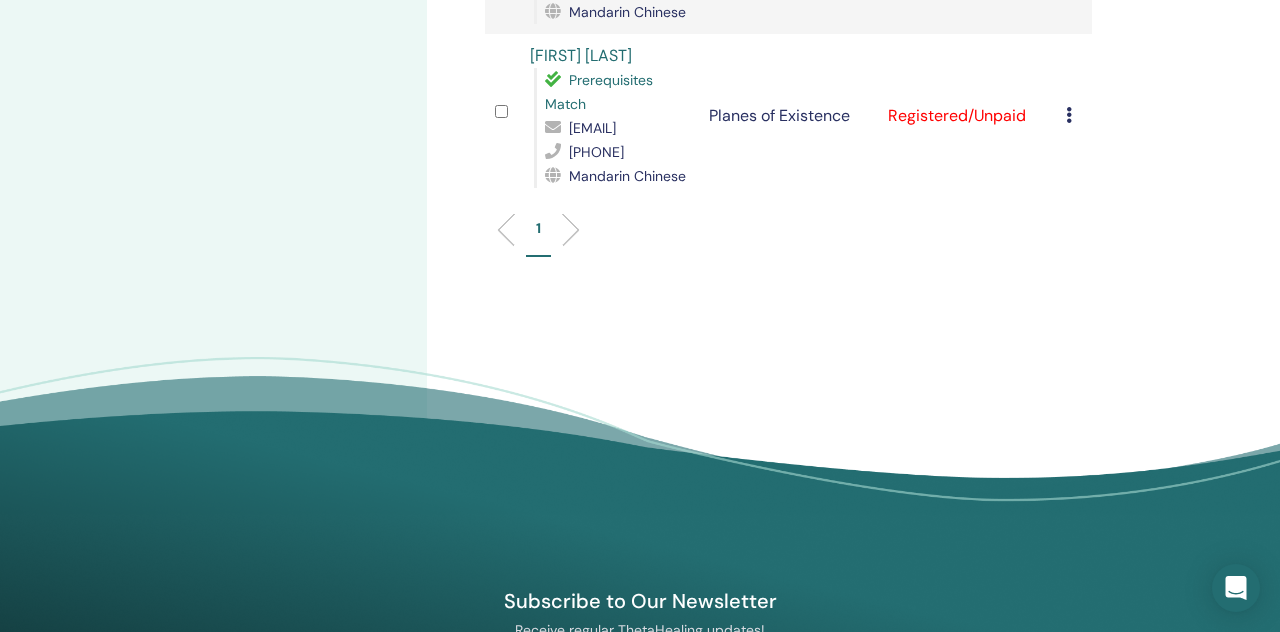click on "472826634@qq.com" at bounding box center [592, 128] 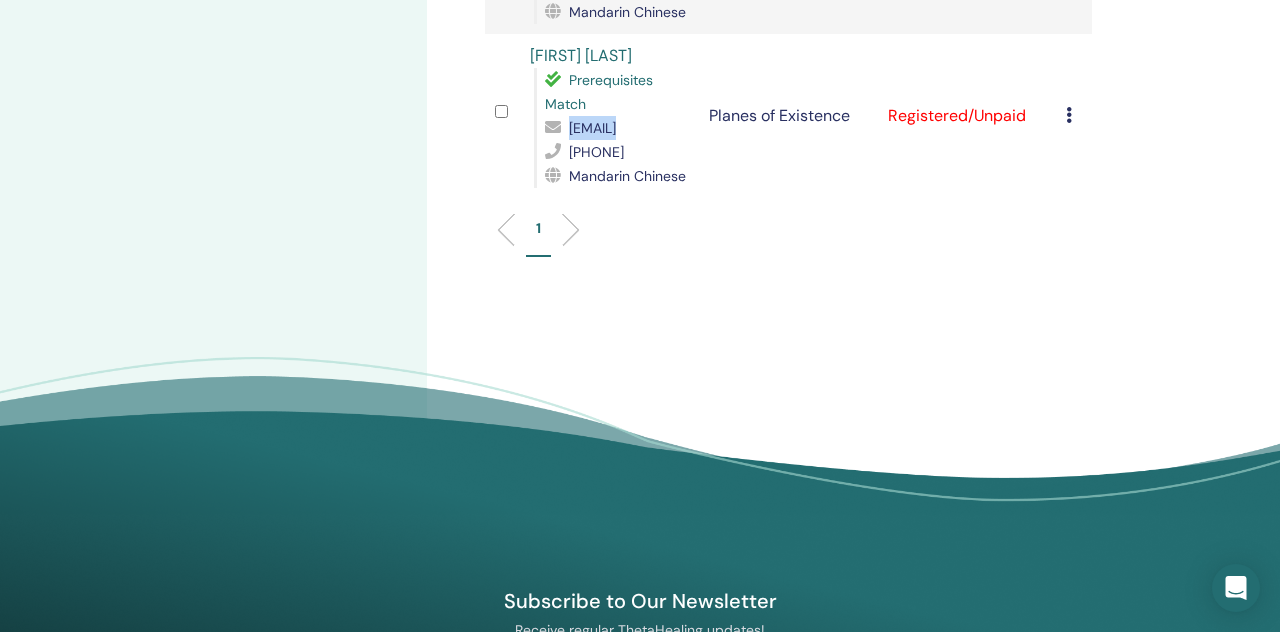 click on "[EMAIL]" at bounding box center [592, 128] 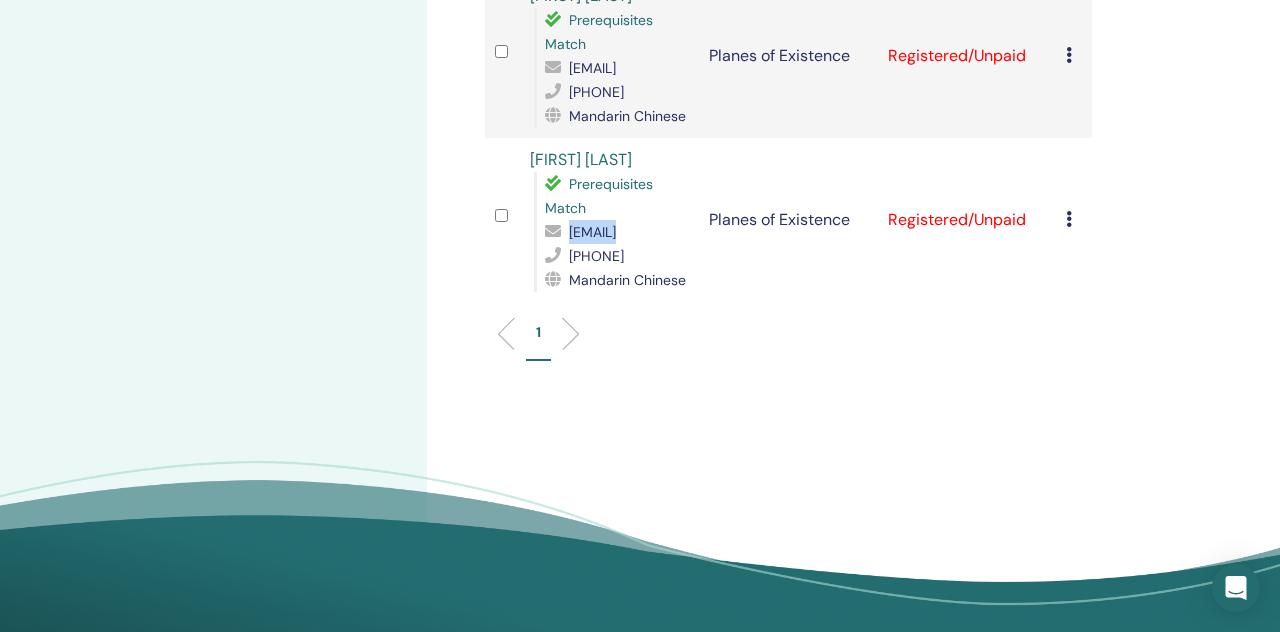 scroll, scrollTop: 1172, scrollLeft: 0, axis: vertical 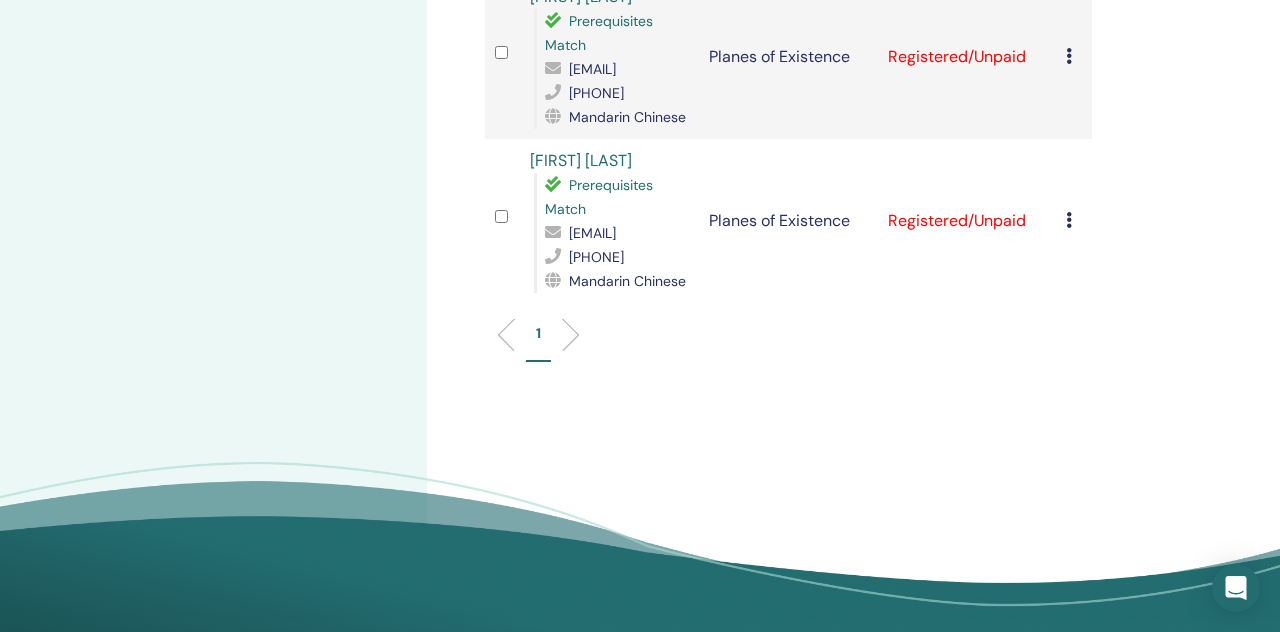click on "[EMAIL]" at bounding box center [592, 69] 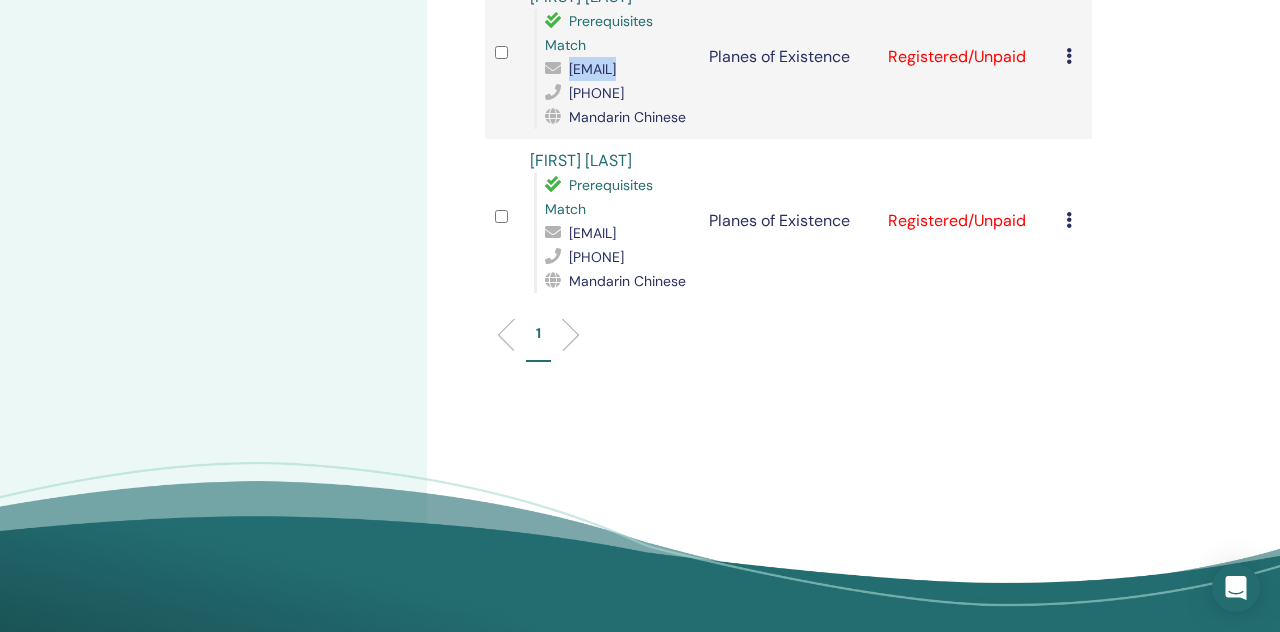 click on "[EMAIL]" at bounding box center [592, 69] 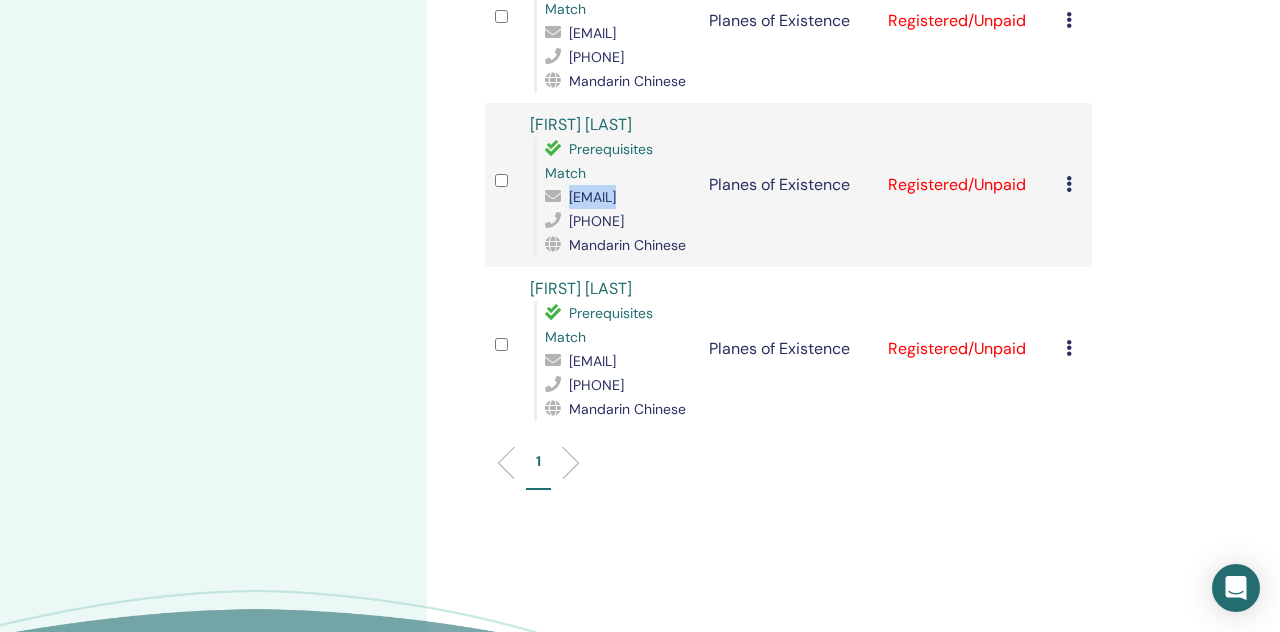 scroll, scrollTop: 1009, scrollLeft: 0, axis: vertical 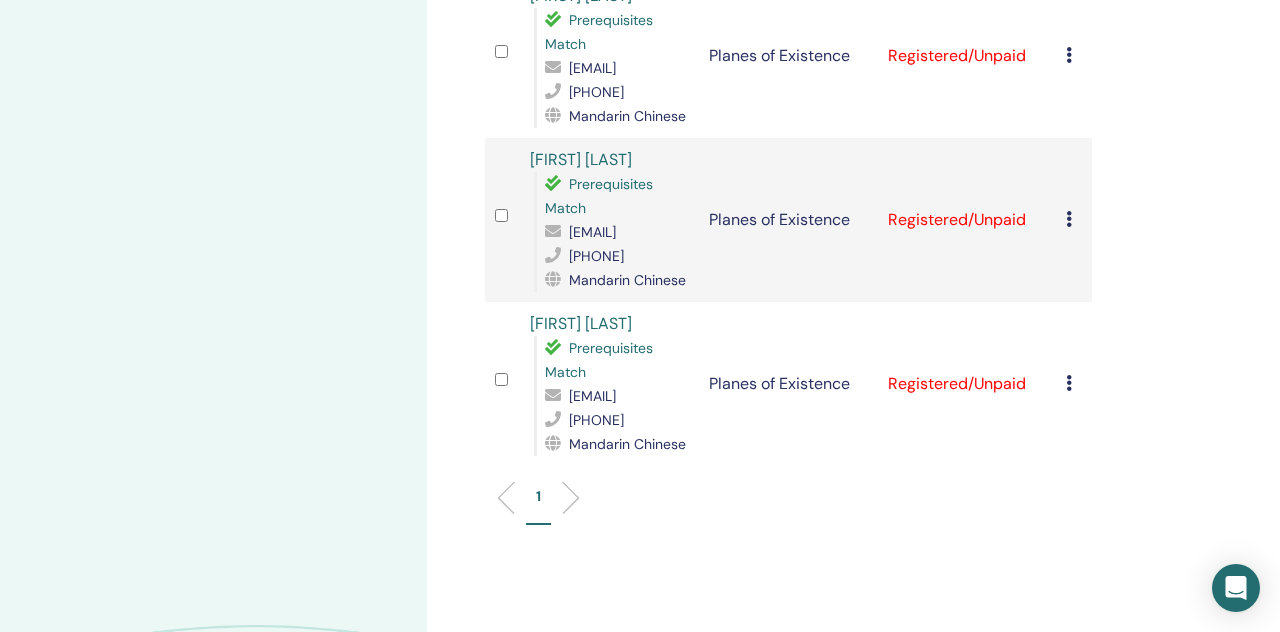 click on "[EMAIL]" at bounding box center [592, 68] 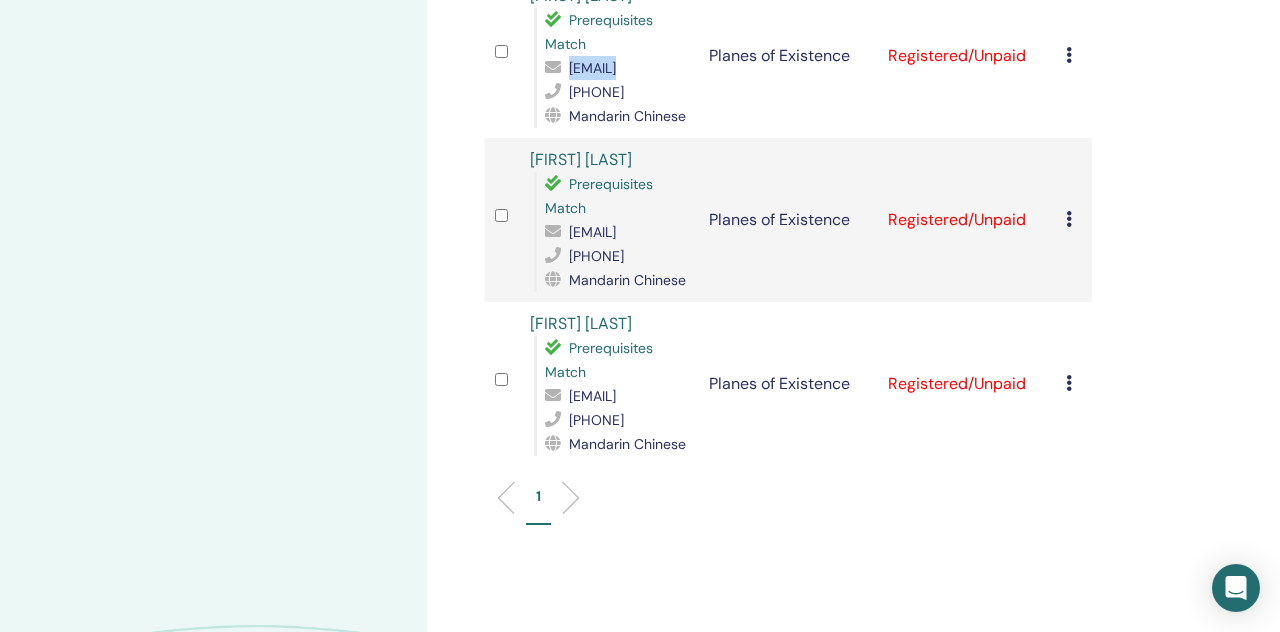 click on "281958183@qq.com" at bounding box center (592, 68) 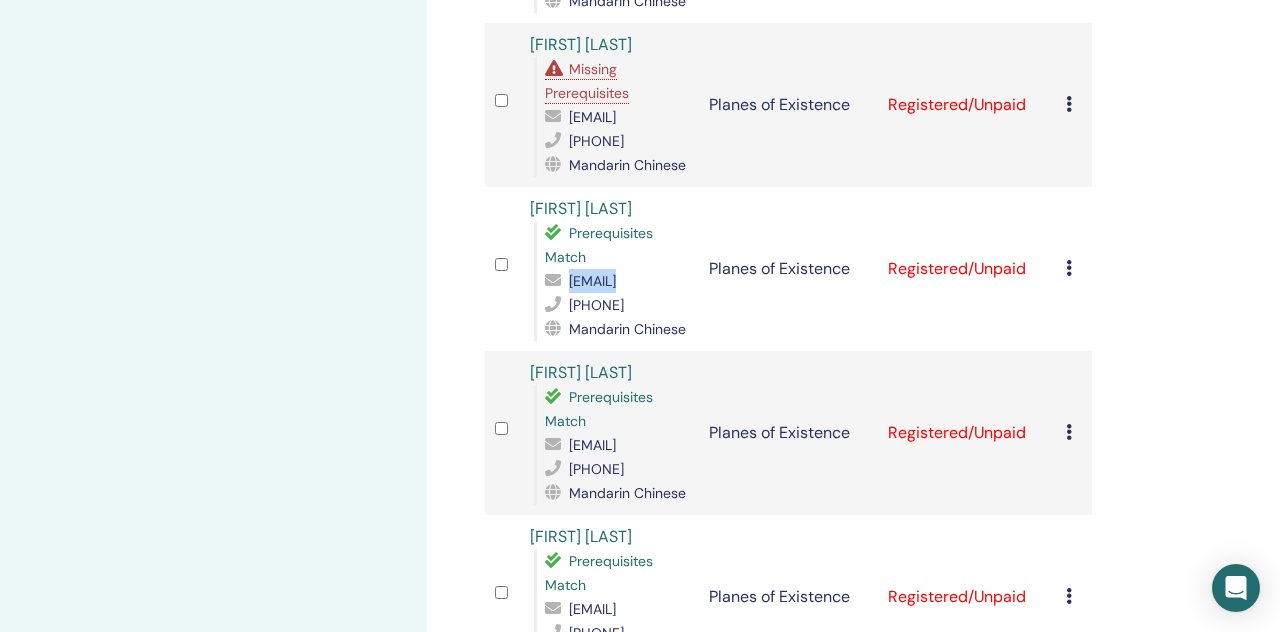 scroll, scrollTop: 770, scrollLeft: 0, axis: vertical 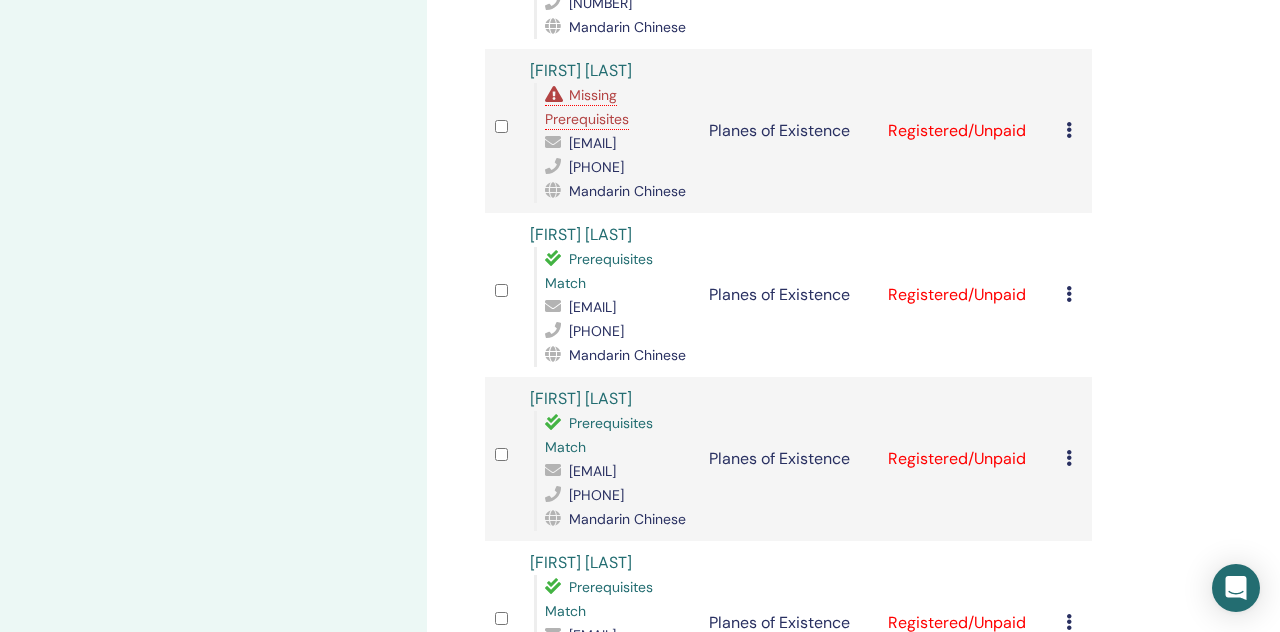 click on "3117548941@qq.com" at bounding box center [592, 143] 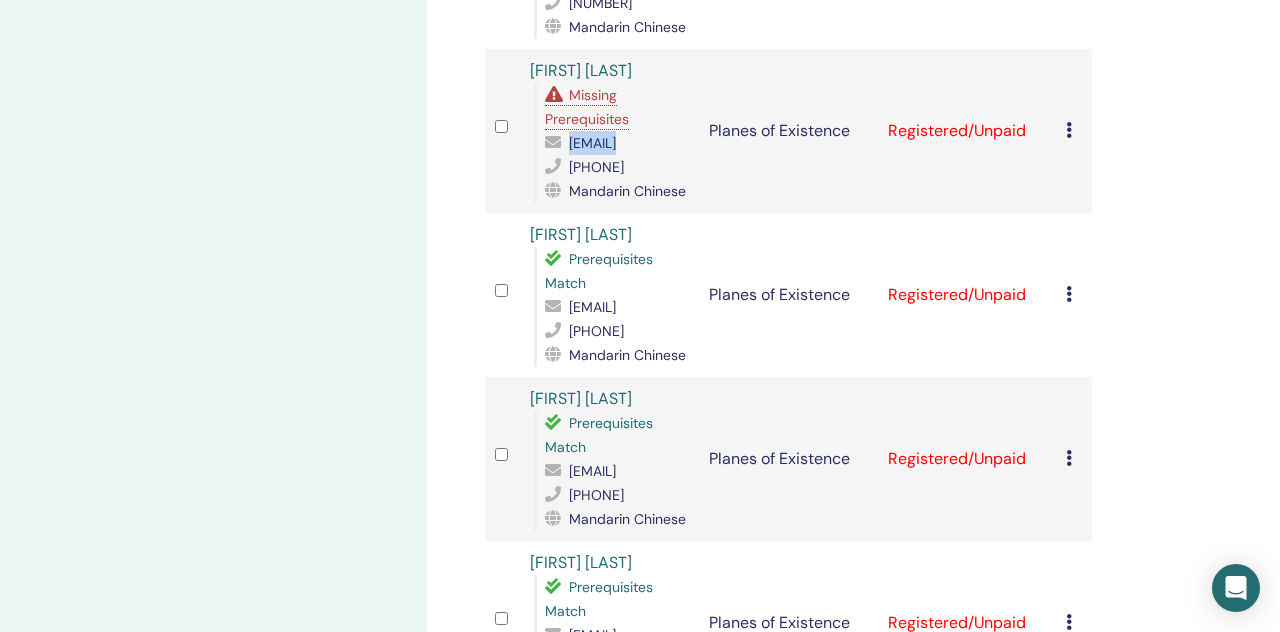 click on "3117548941@qq.com" at bounding box center [592, 143] 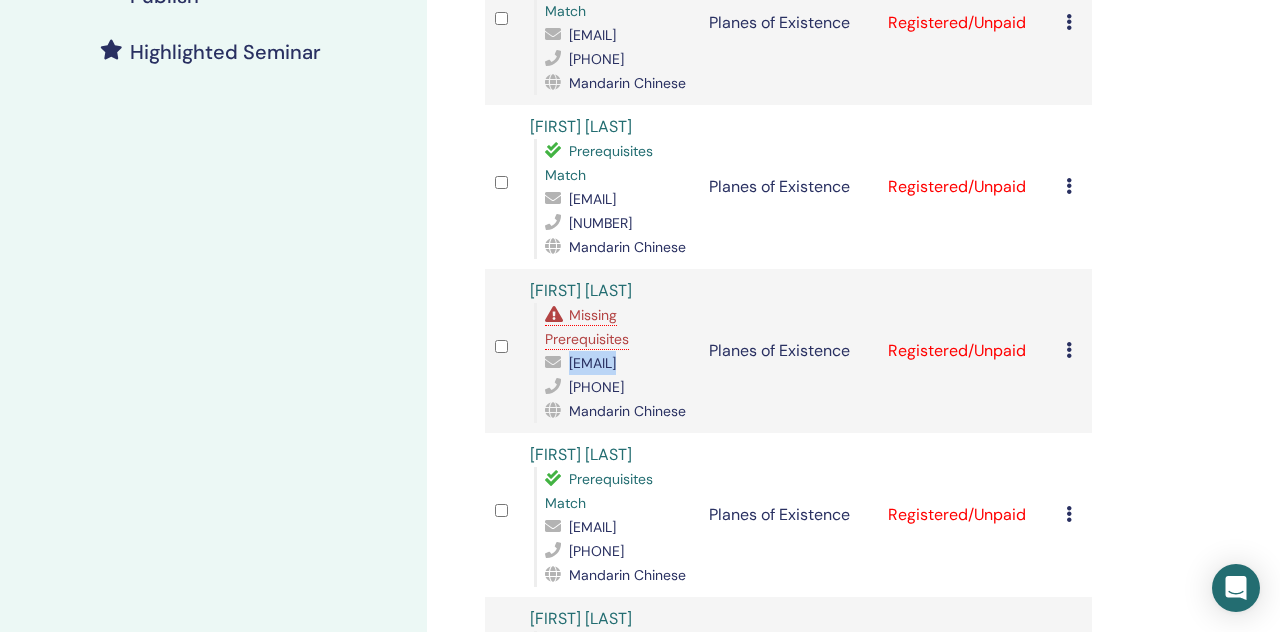 scroll, scrollTop: 541, scrollLeft: 0, axis: vertical 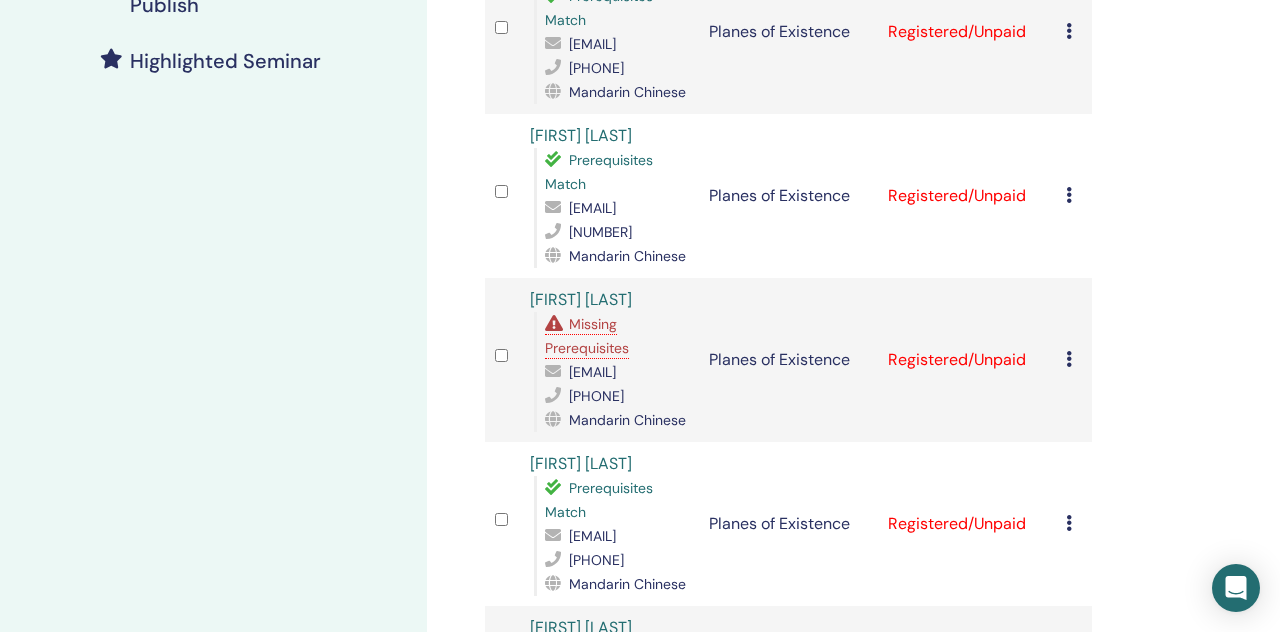 click on "annelihui@outlook.com" at bounding box center [592, 208] 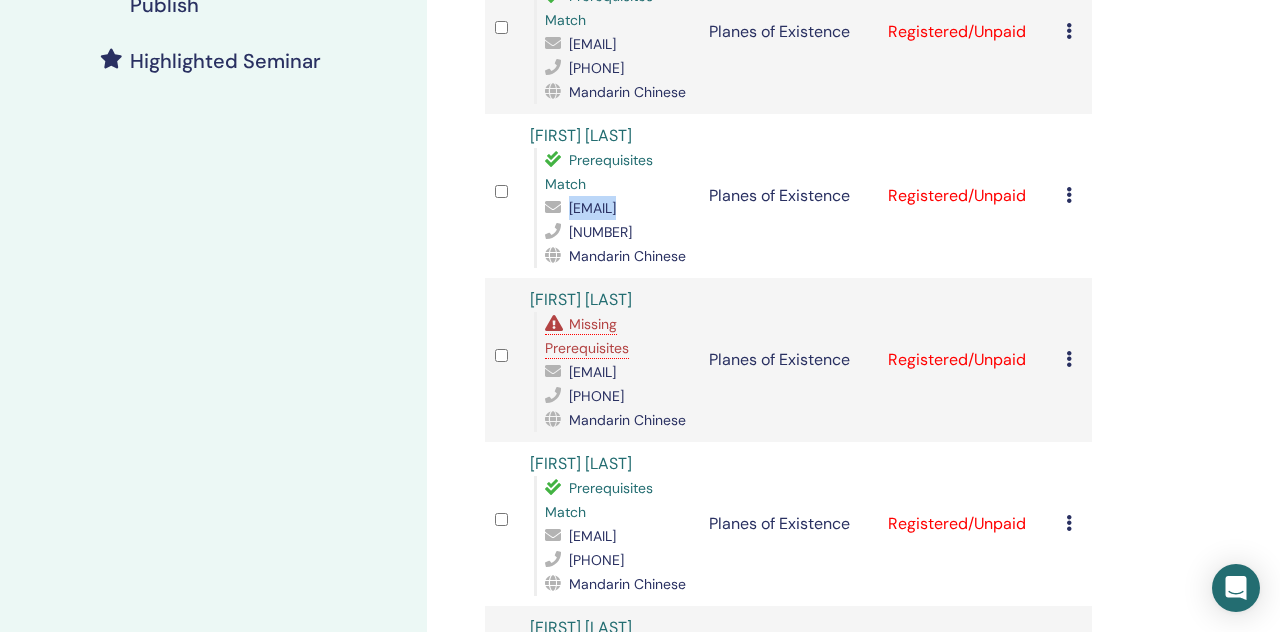 click on "annelihui@outlook.com" at bounding box center [592, 208] 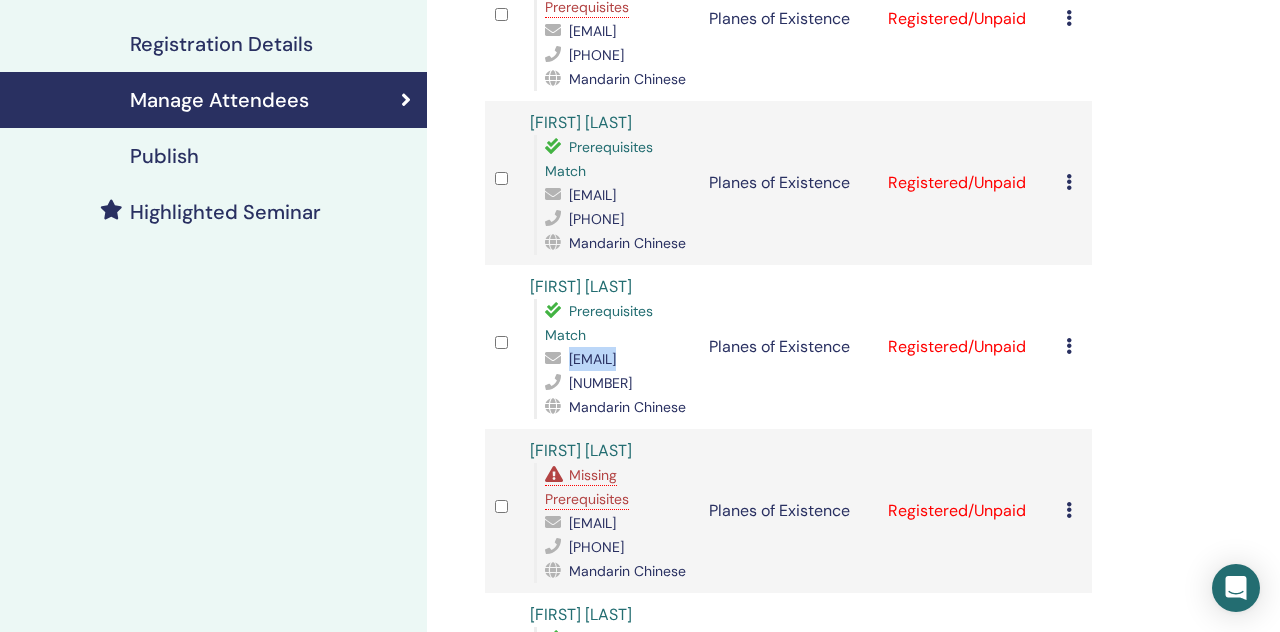 scroll, scrollTop: 385, scrollLeft: 0, axis: vertical 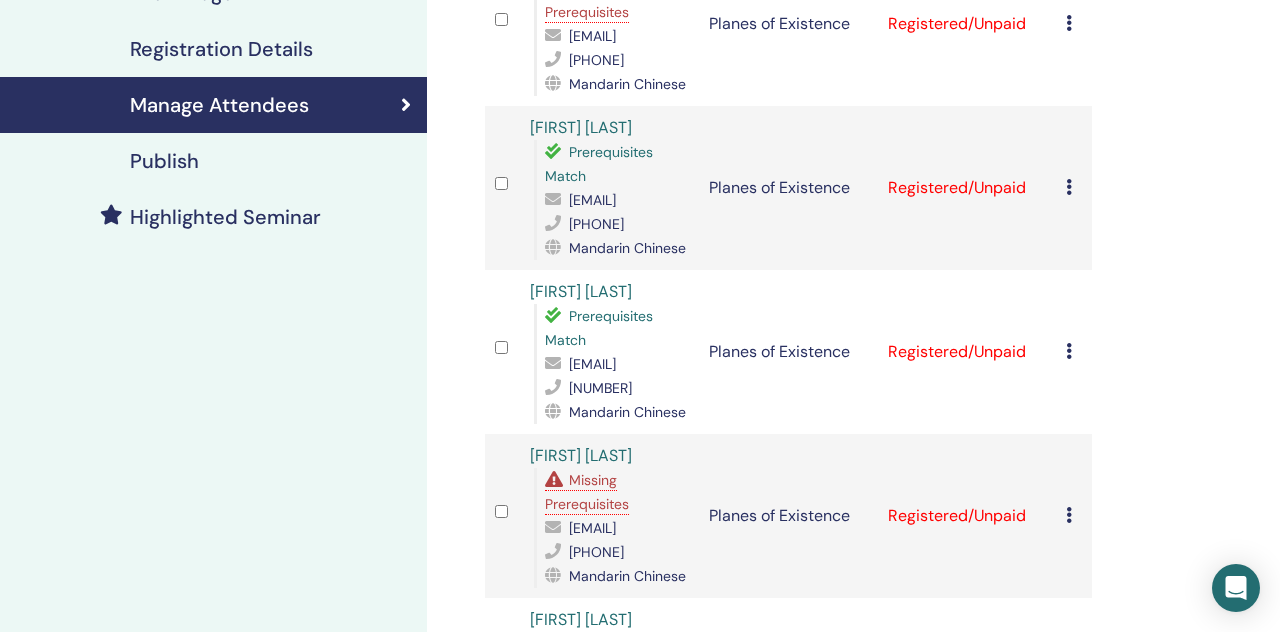 click on "526590262@qq.com" at bounding box center (592, 200) 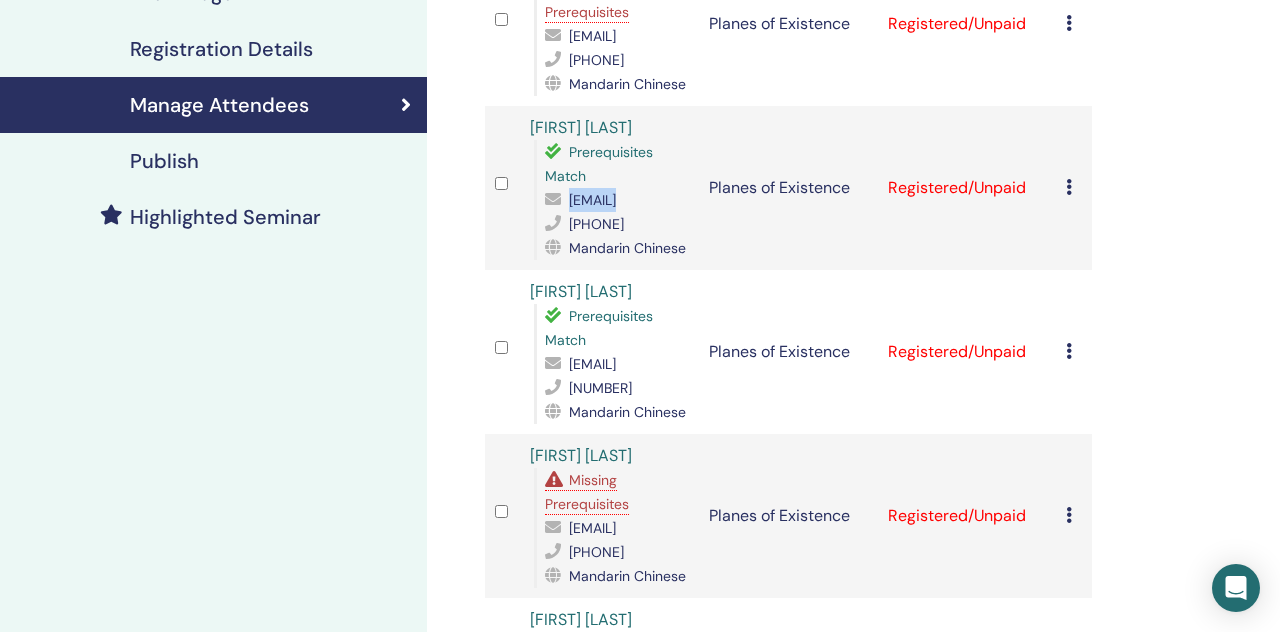 click on "526590262@qq.com" at bounding box center [592, 200] 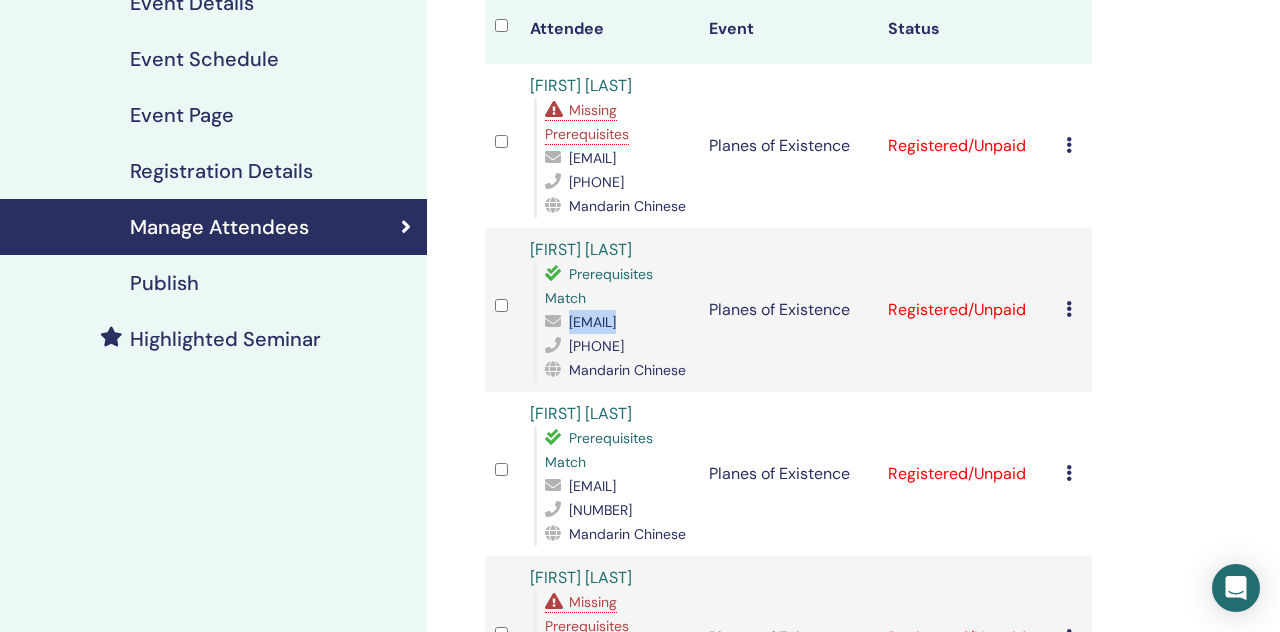 scroll, scrollTop: 264, scrollLeft: 0, axis: vertical 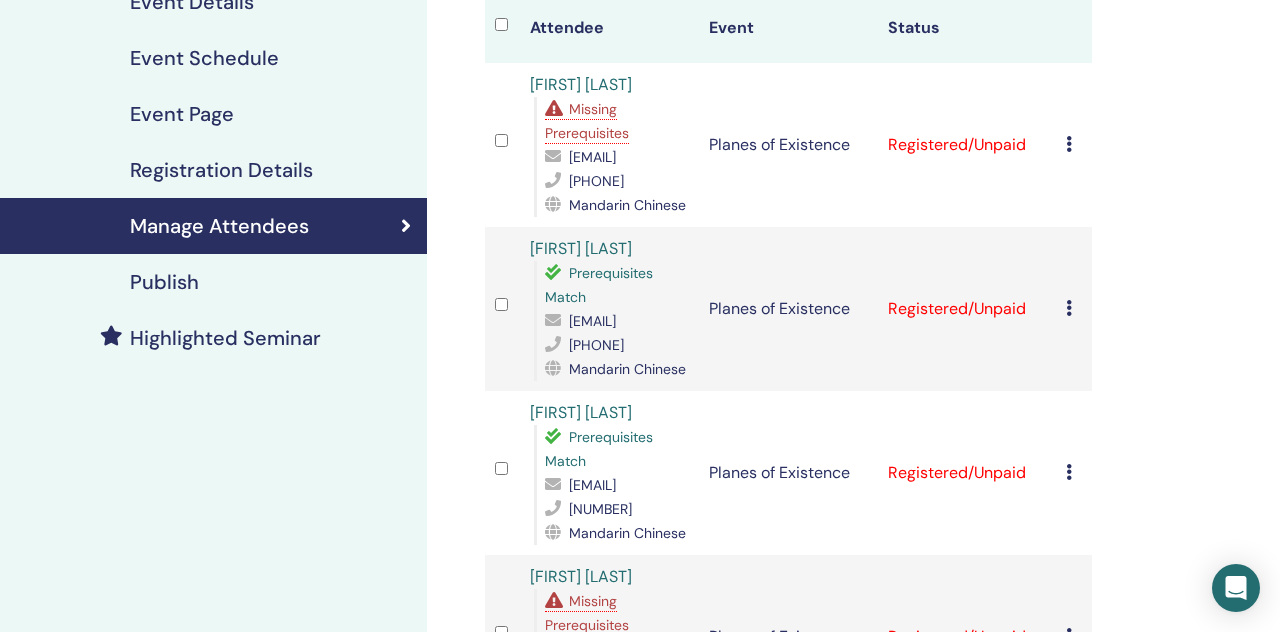 click on "panzilu@qq.com" at bounding box center [592, 157] 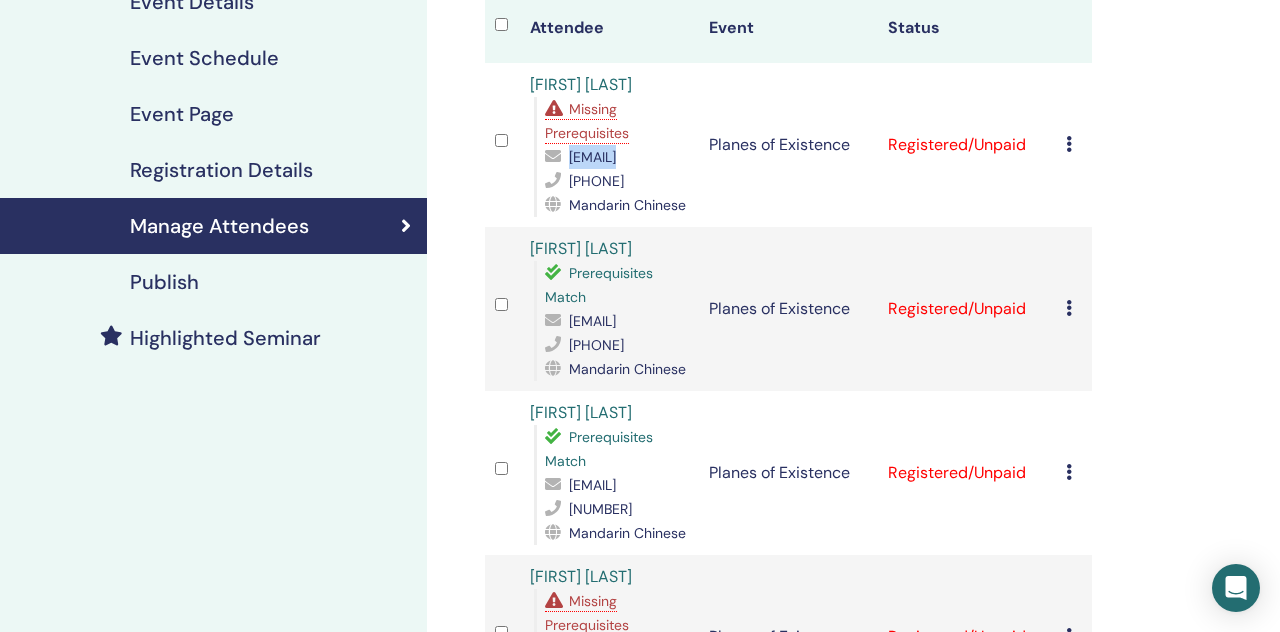 click on "panzilu@qq.com" at bounding box center (592, 157) 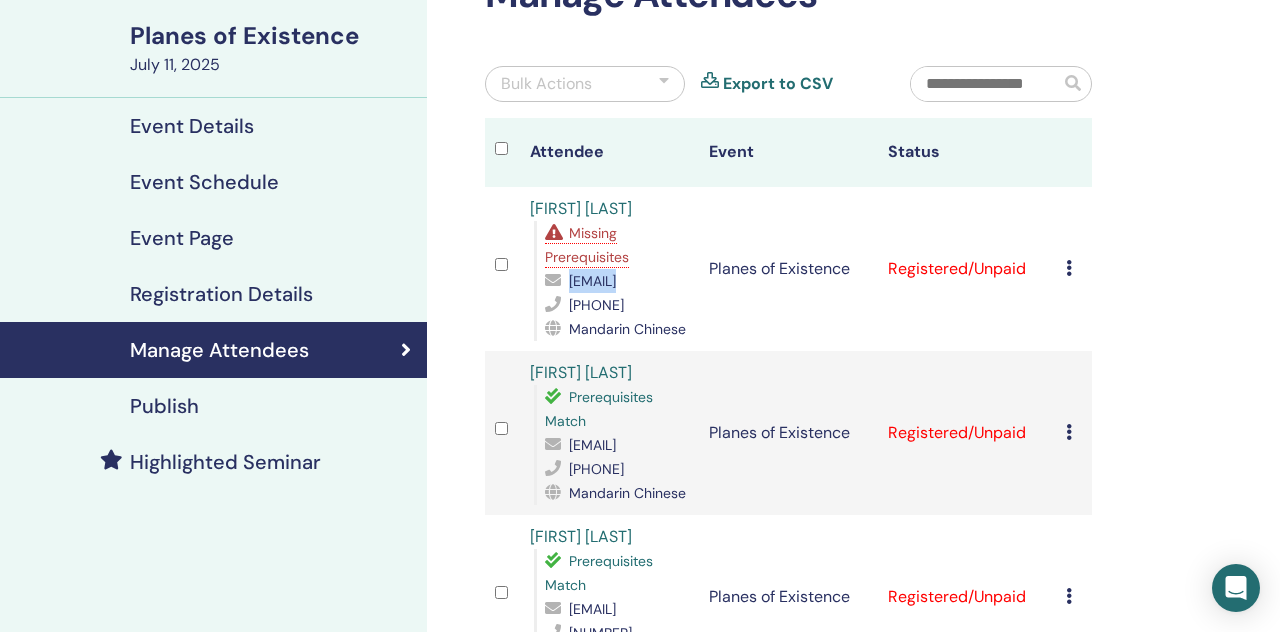 scroll, scrollTop: 137, scrollLeft: 0, axis: vertical 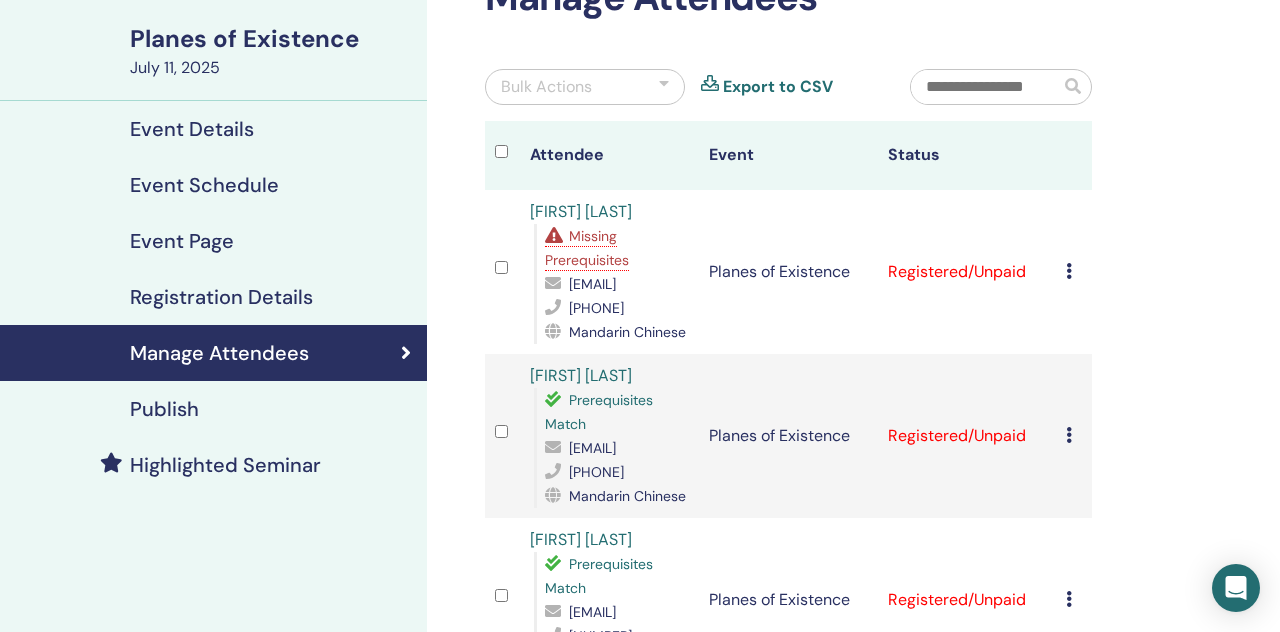 click on "Cancel Registration Do not auto-certify Mark as Paid Mark as Unpaid Mark as Absent Complete and Certify Download Certificate" at bounding box center (1074, 272) 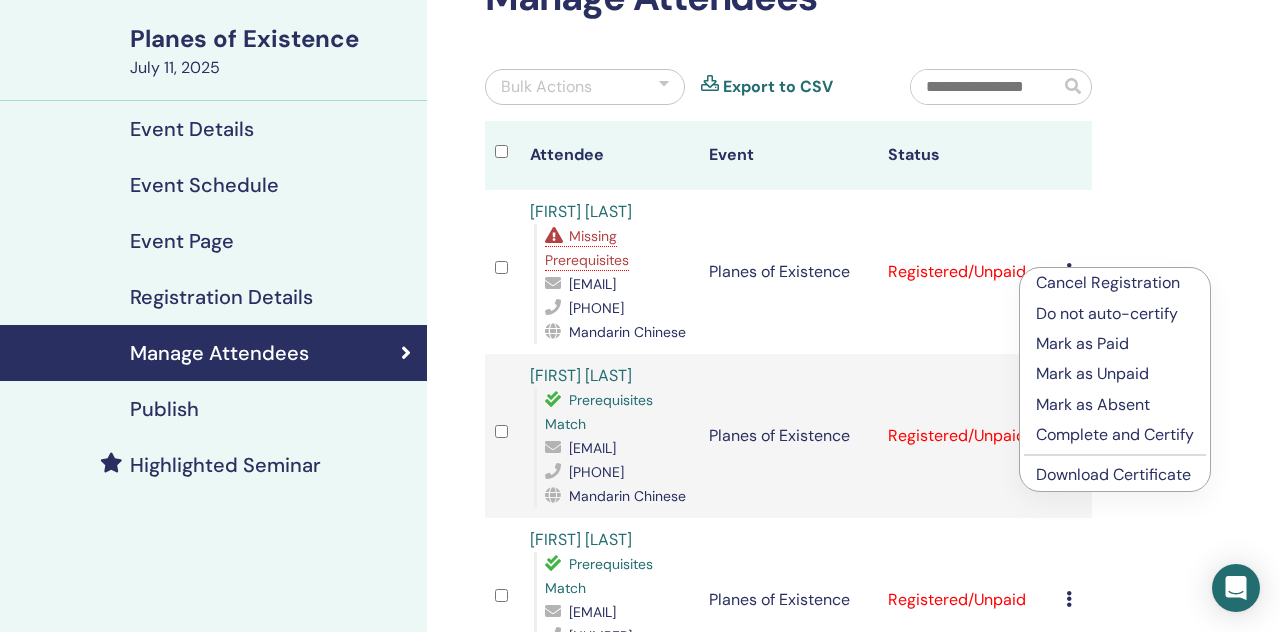 click on "Download Certificate" at bounding box center [1113, 474] 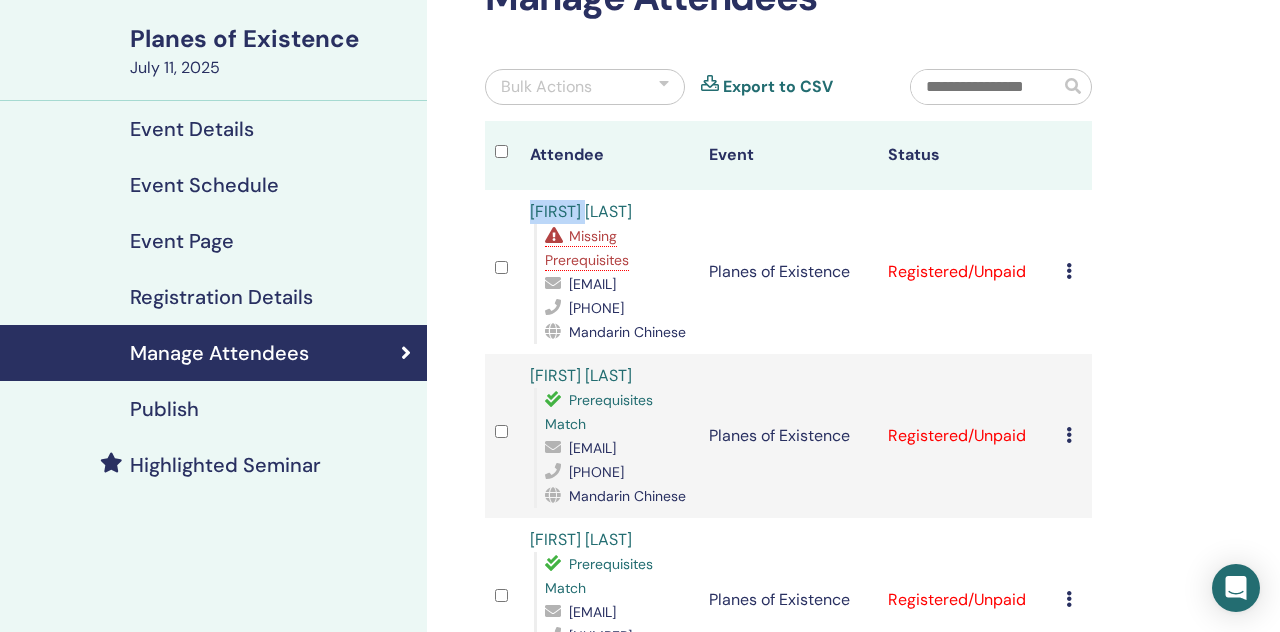 drag, startPoint x: 606, startPoint y: 206, endPoint x: 498, endPoint y: 208, distance: 108.01852 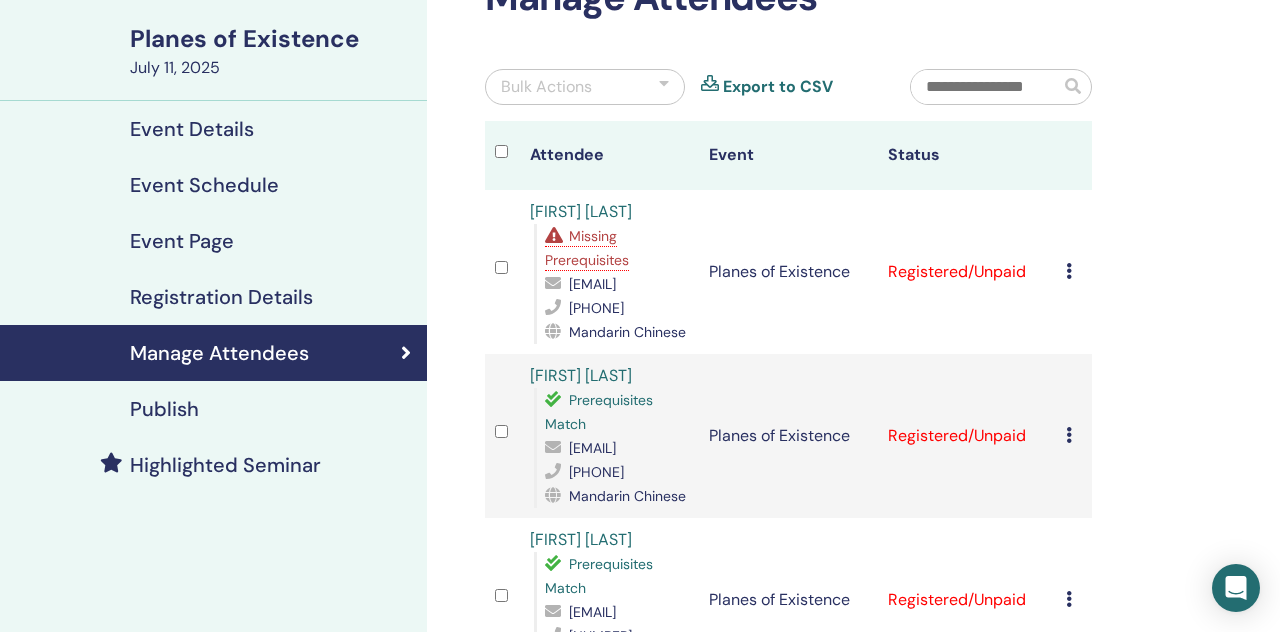 click on "Cancel Registration Do not auto-certify Mark as Paid Mark as Unpaid Mark as Absent Complete and Certify Download Certificate" at bounding box center (1074, 272) 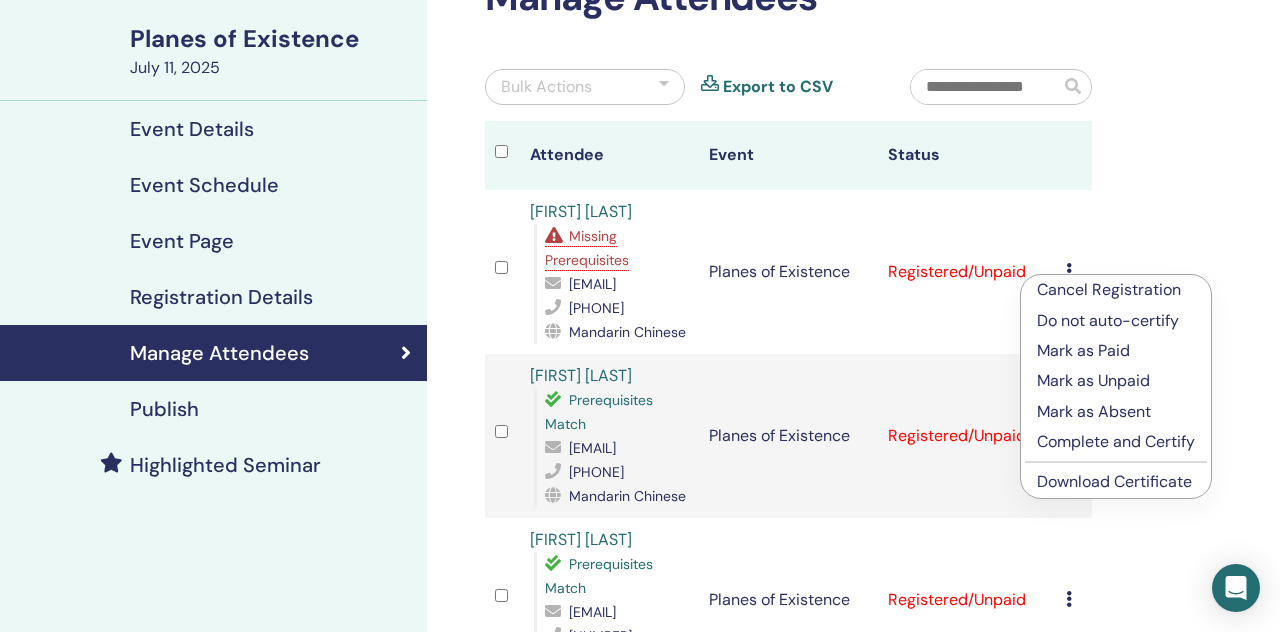 click on "Download Certificate" at bounding box center (1114, 481) 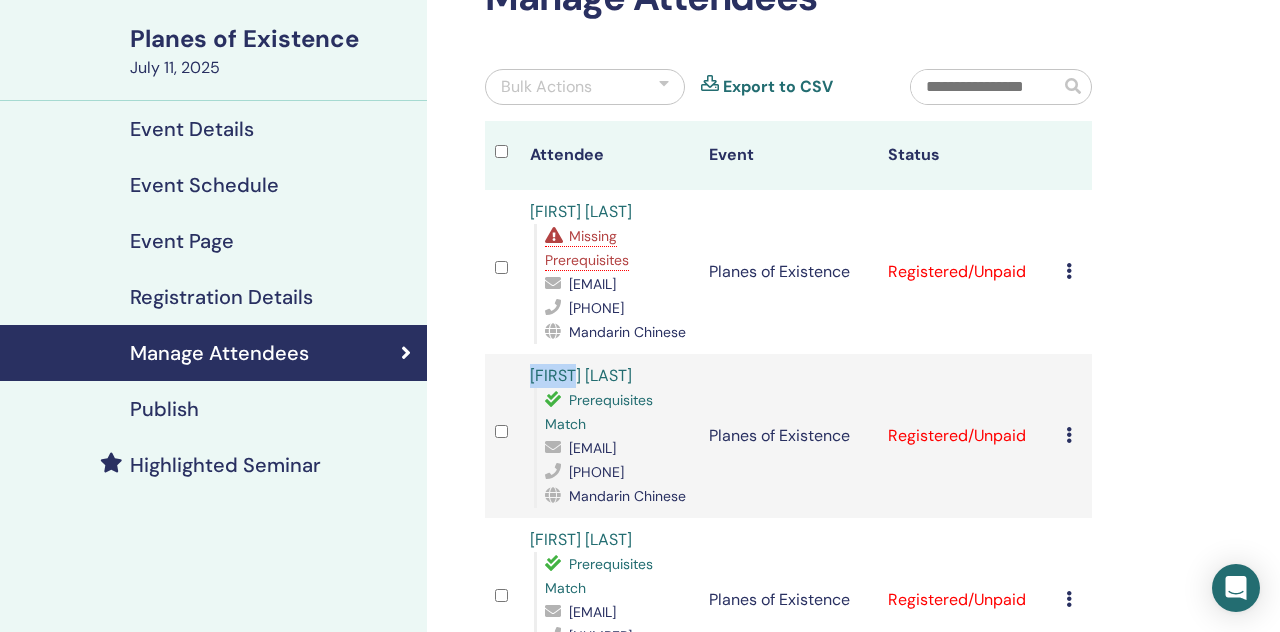 drag, startPoint x: 591, startPoint y: 377, endPoint x: 519, endPoint y: 375, distance: 72.02777 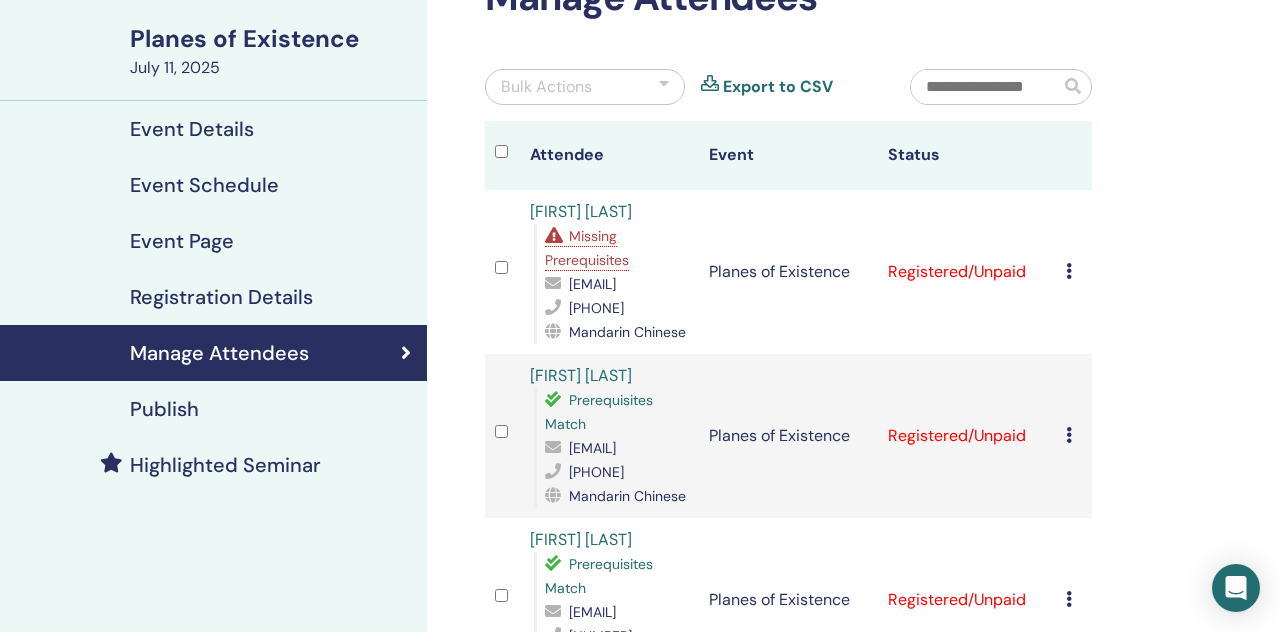 click at bounding box center [1069, 435] 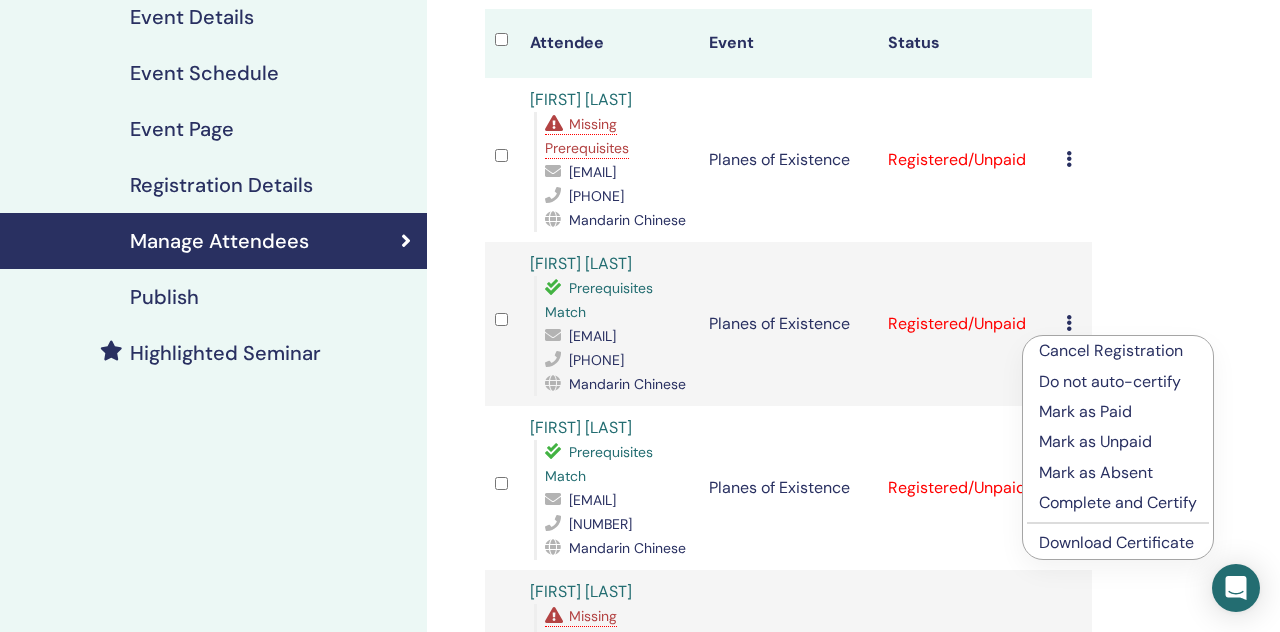 scroll, scrollTop: 256, scrollLeft: 0, axis: vertical 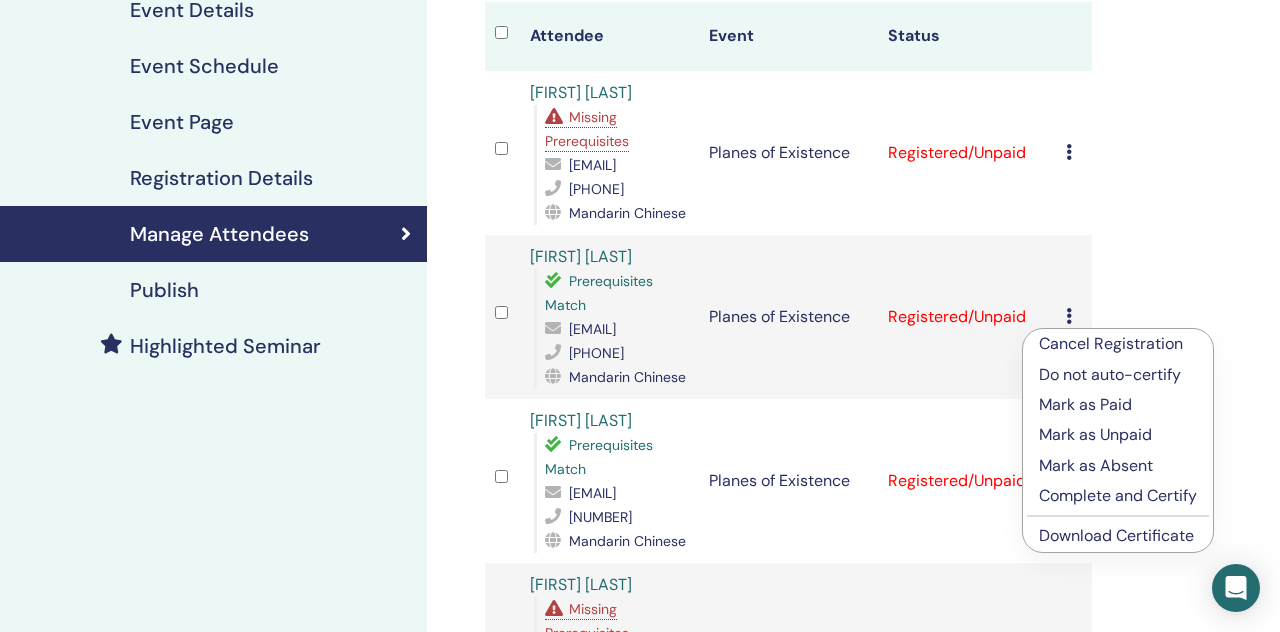 click on "Complete and Certify" at bounding box center (1118, 496) 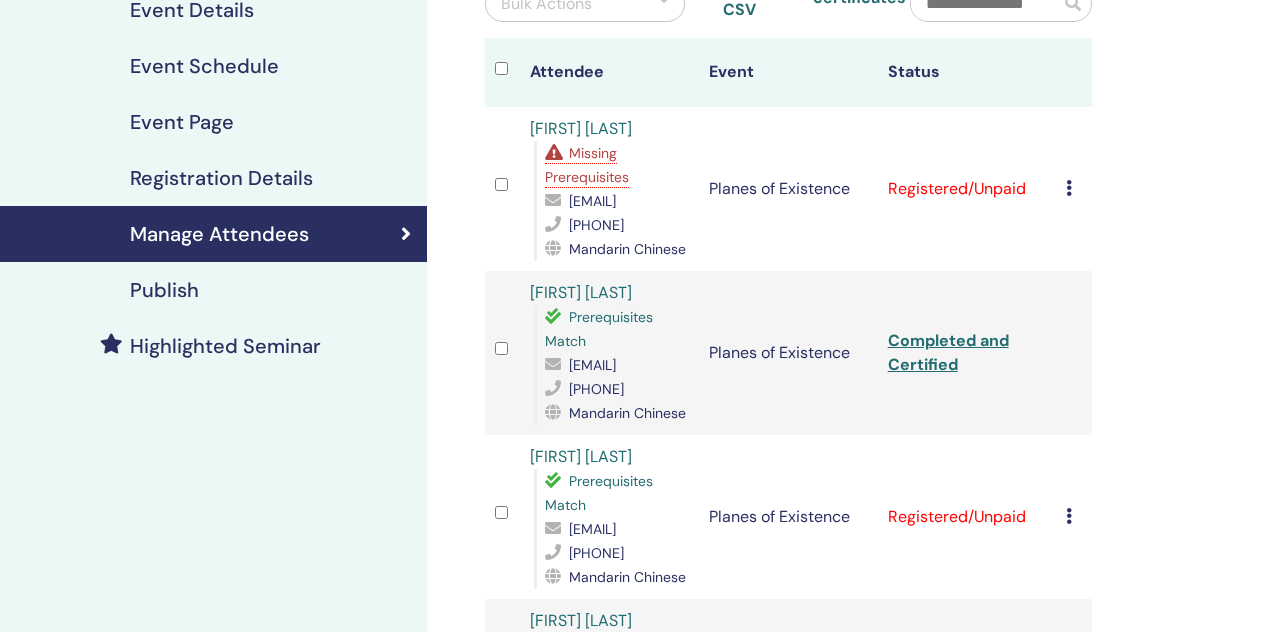 scroll, scrollTop: 256, scrollLeft: 0, axis: vertical 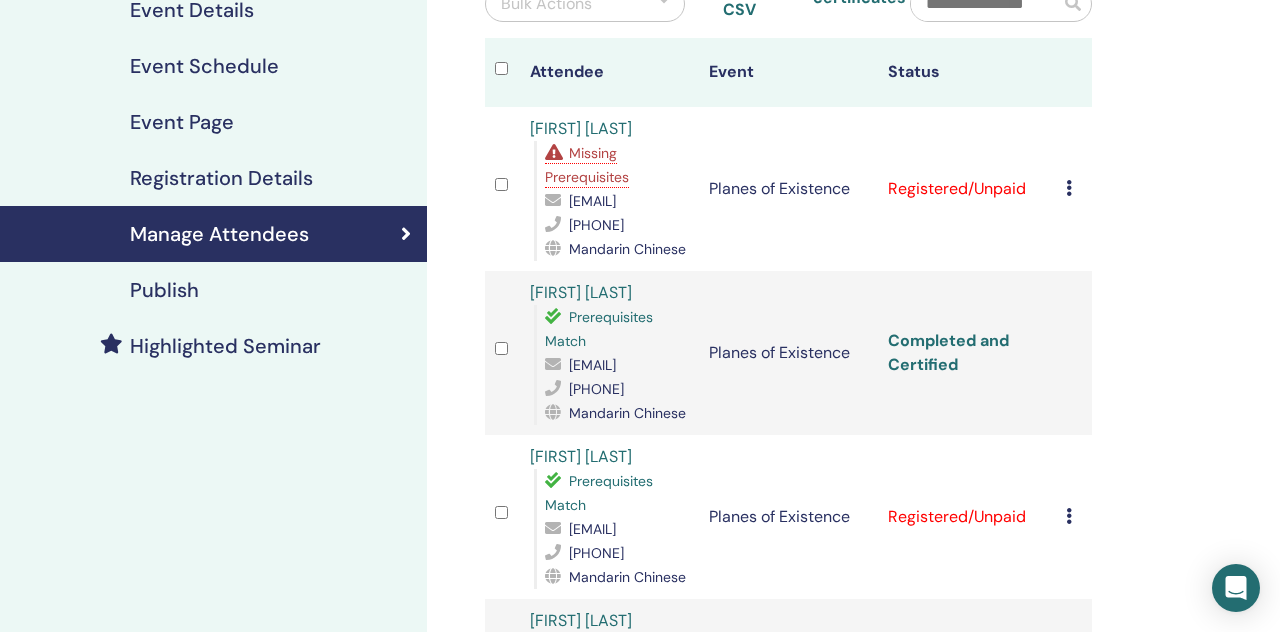 click on "Completed and Certified" at bounding box center [948, 352] 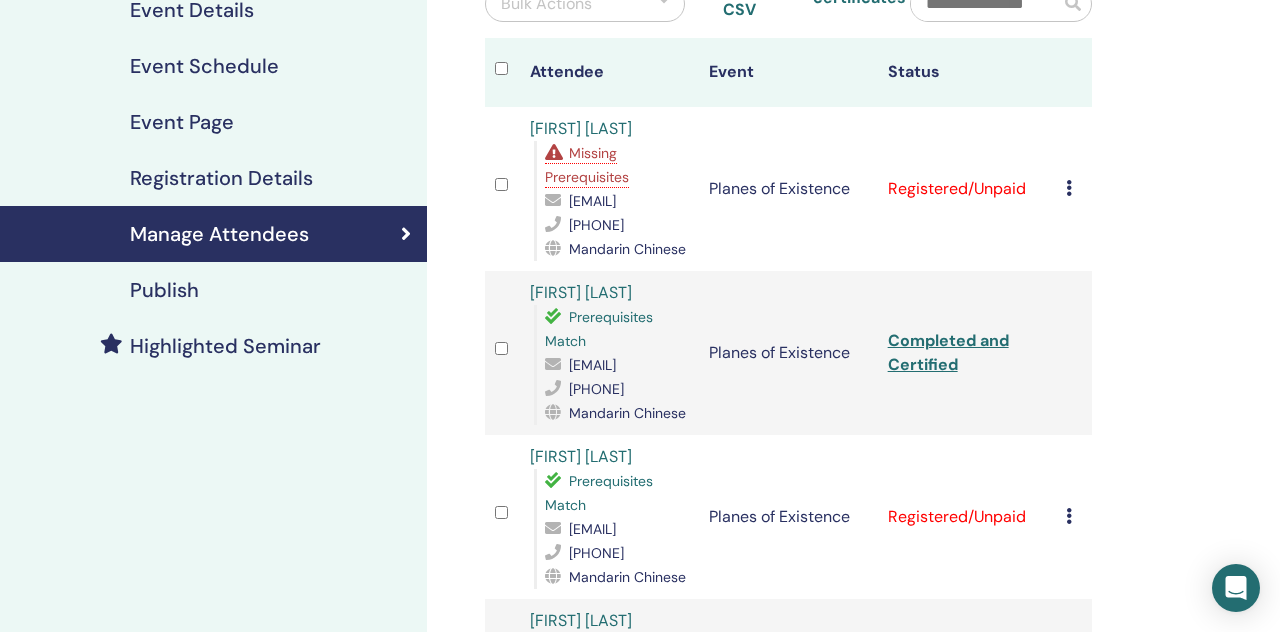 click on "Completed and Certified" at bounding box center (967, 353) 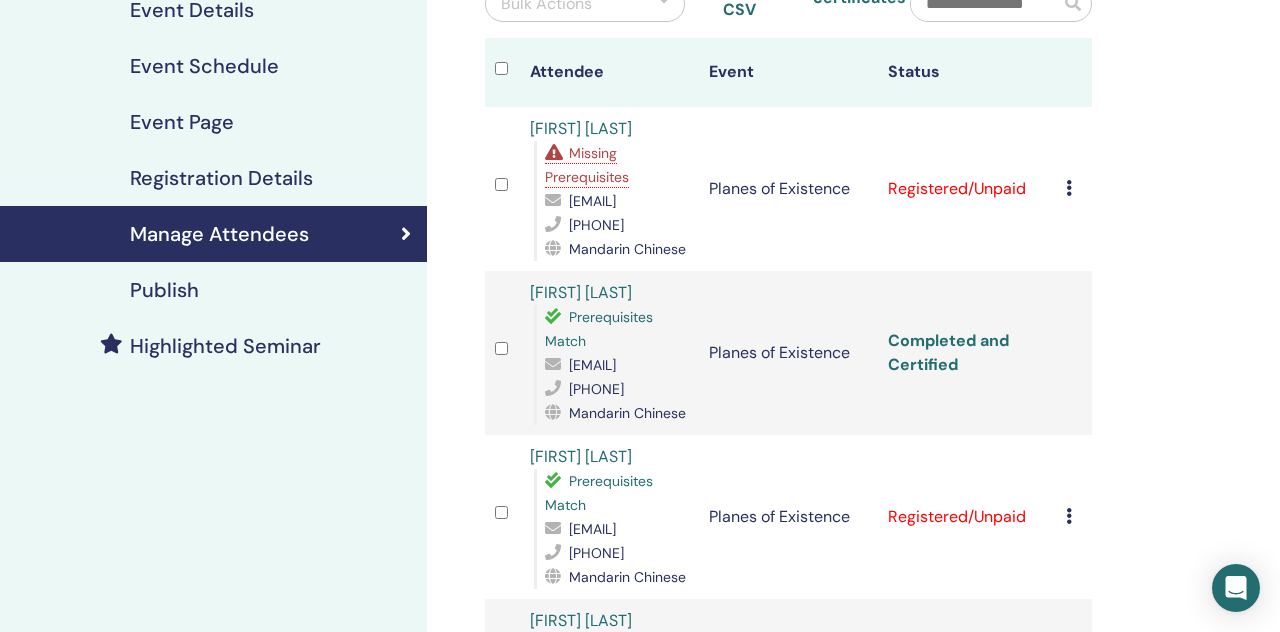 click on "Completed and Certified" at bounding box center (948, 352) 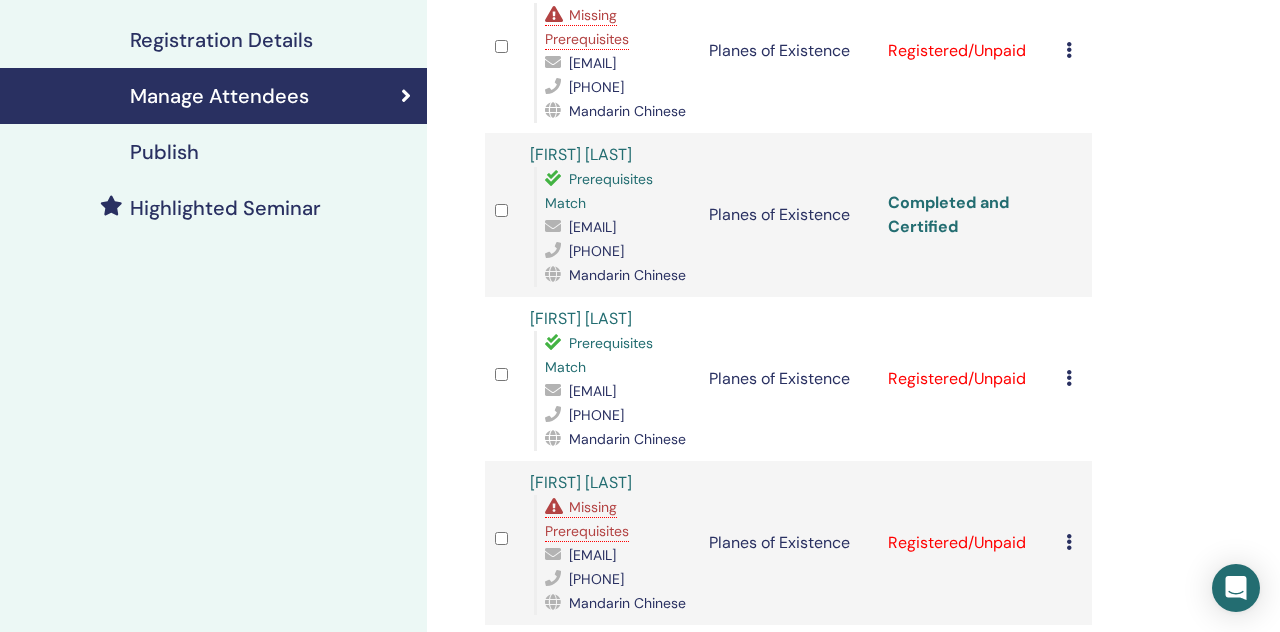 scroll, scrollTop: 398, scrollLeft: 0, axis: vertical 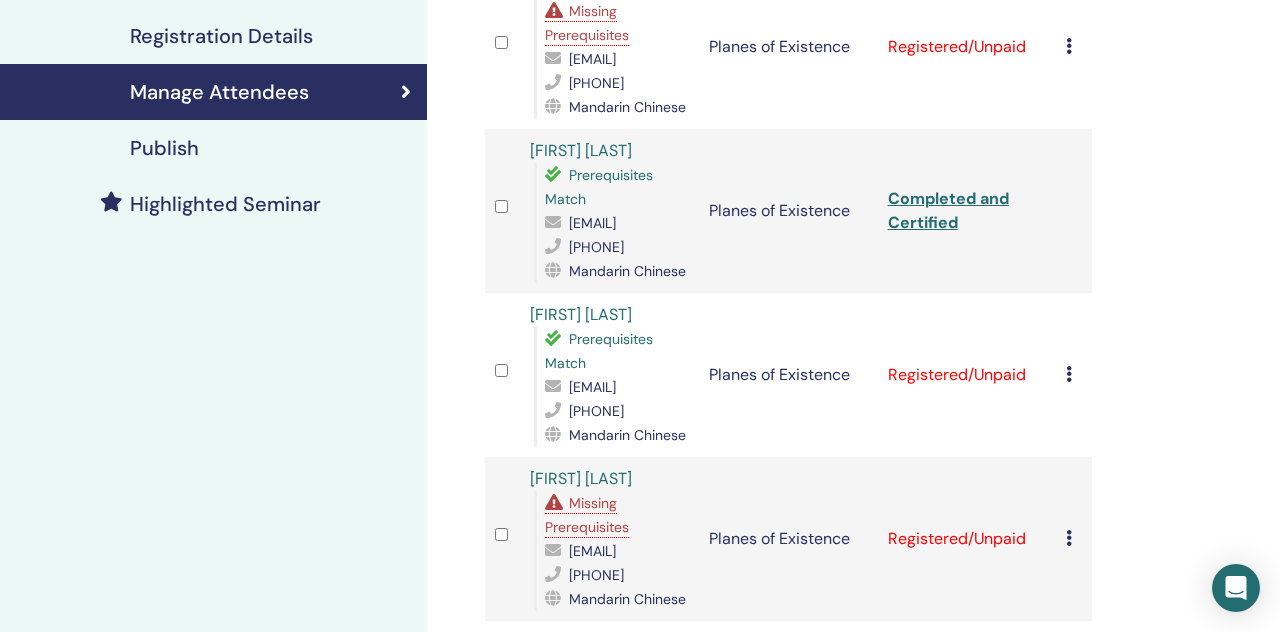 click at bounding box center (1069, 374) 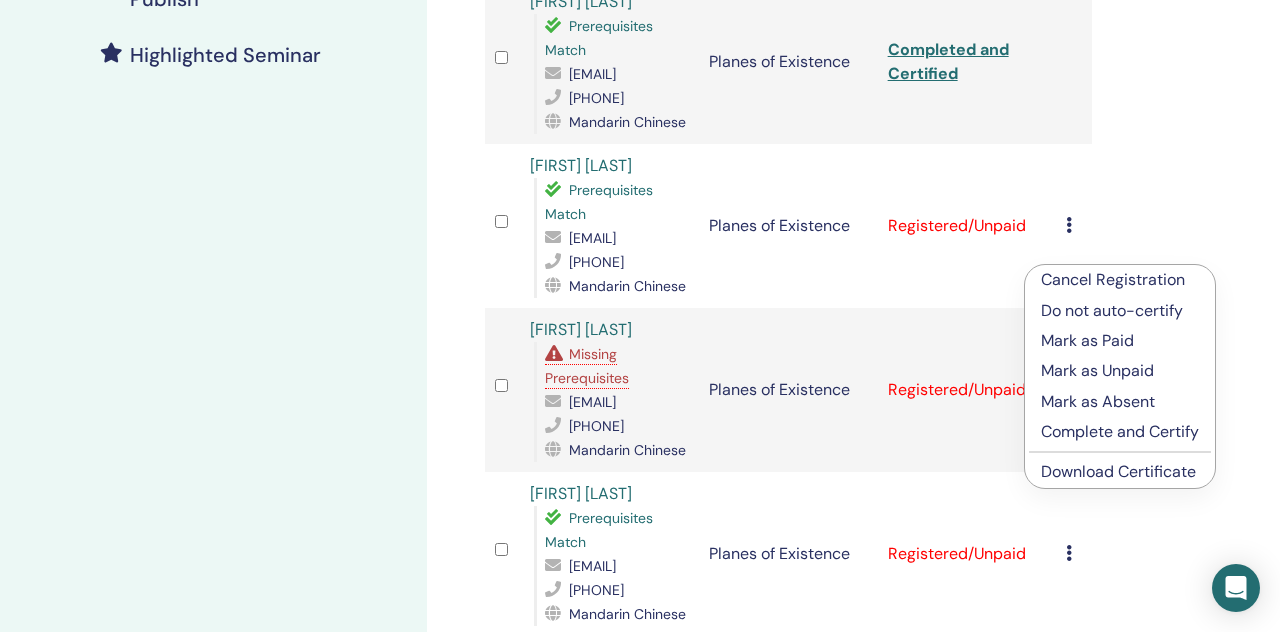 scroll, scrollTop: 548, scrollLeft: 0, axis: vertical 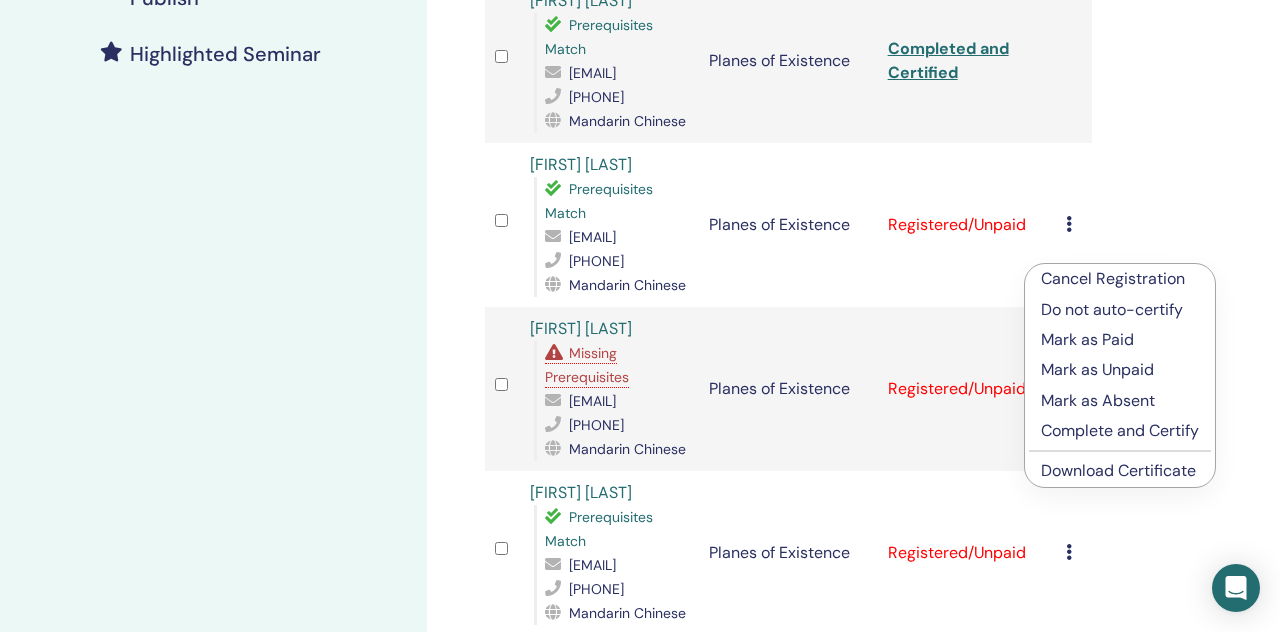 click on "Download Certificate" at bounding box center (1118, 470) 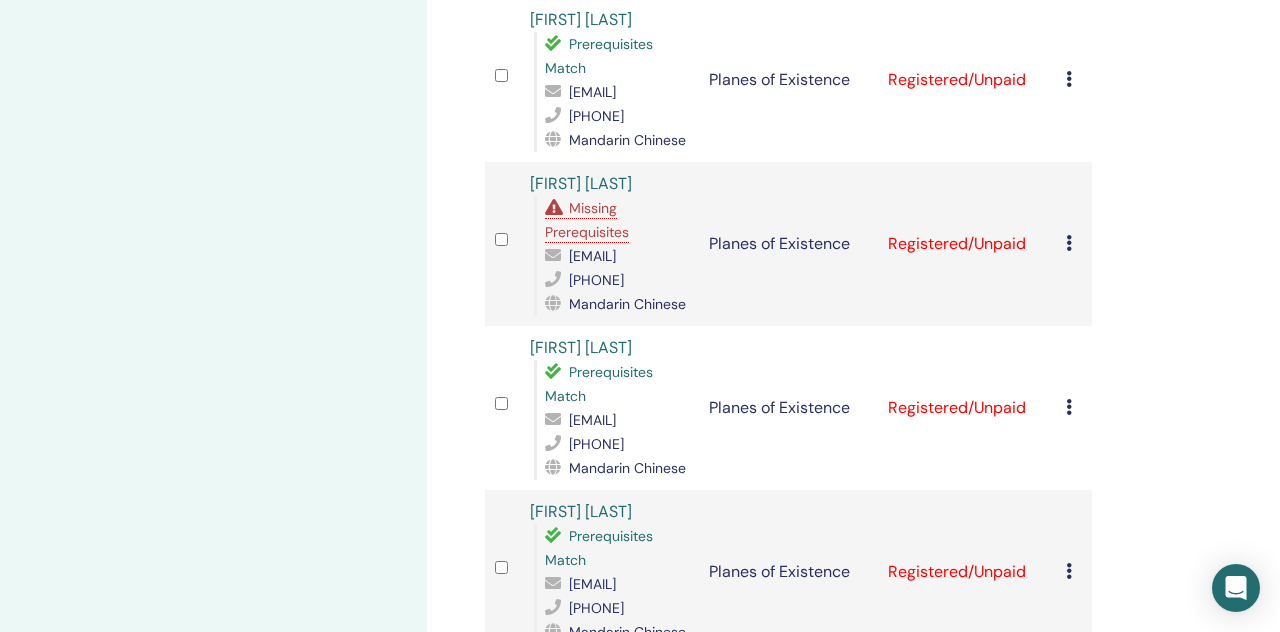 scroll, scrollTop: 710, scrollLeft: 0, axis: vertical 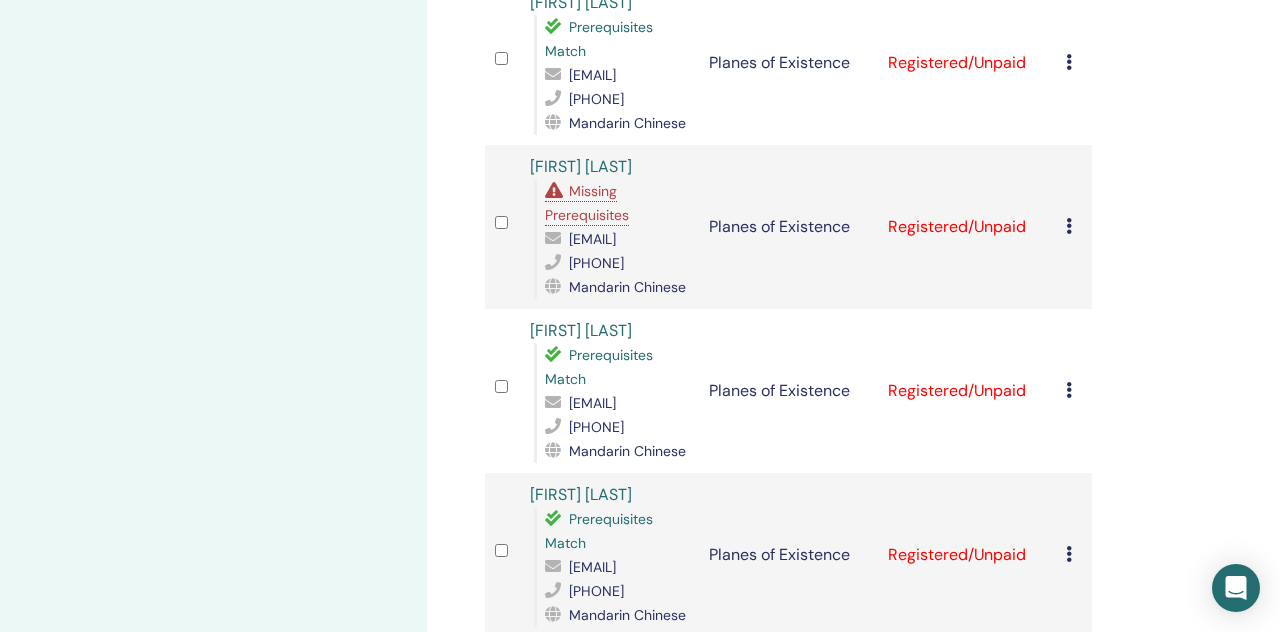 click on "[FIRST] [LAST] Missing Prerequisites [EMAIL] [PHONE] Mandarin Chinese" at bounding box center [609, 227] 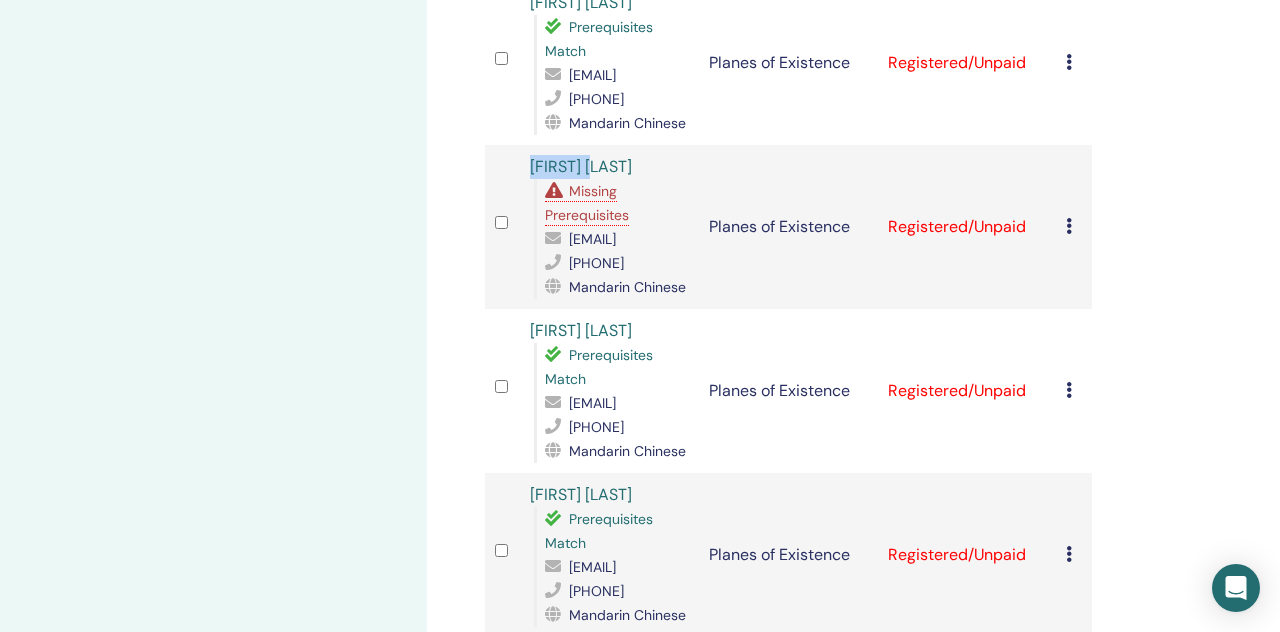 drag, startPoint x: 615, startPoint y: 211, endPoint x: 509, endPoint y: 209, distance: 106.01887 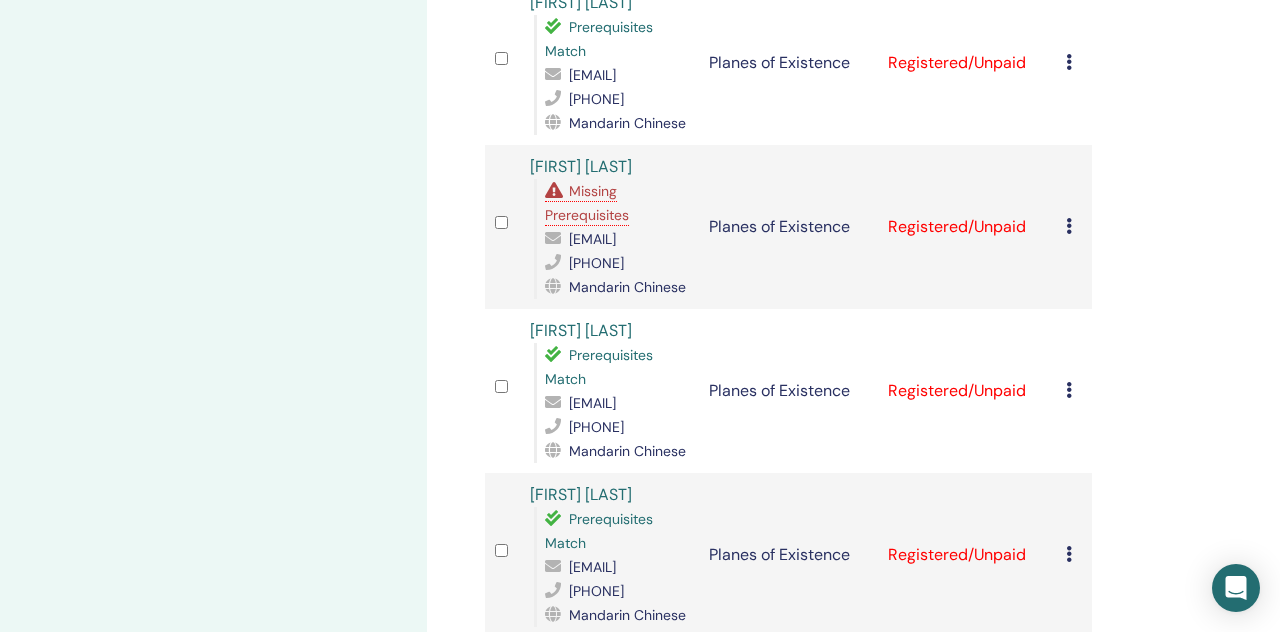click at bounding box center [1069, 226] 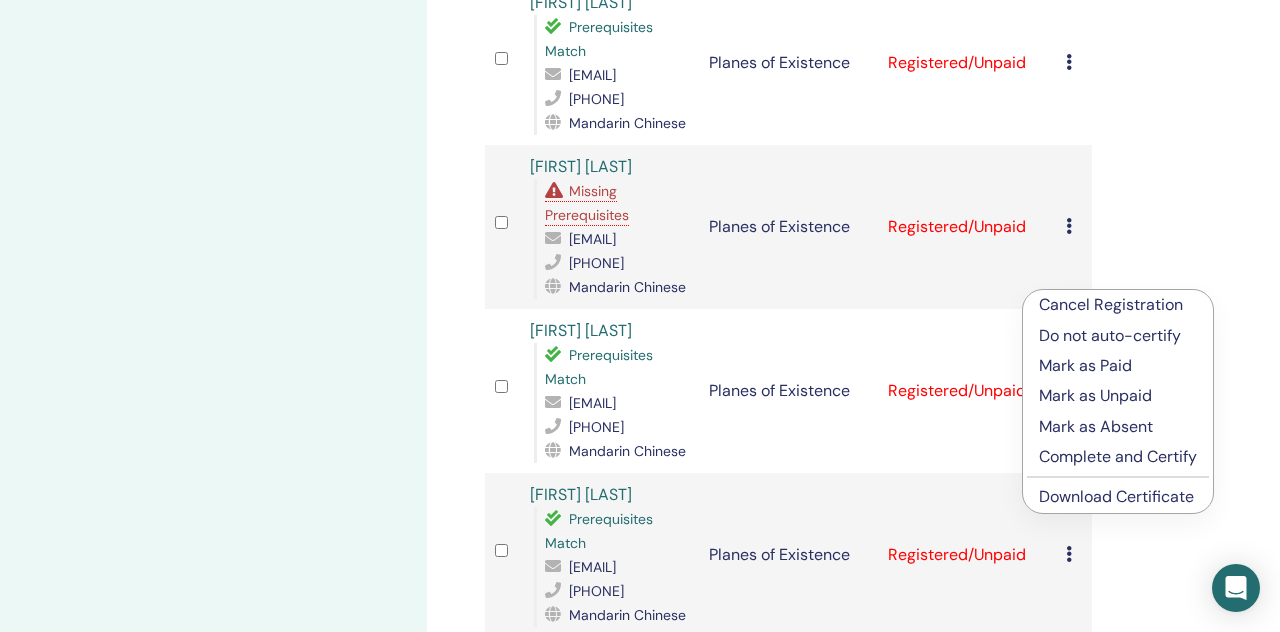 click on "Download Certificate" at bounding box center (1116, 496) 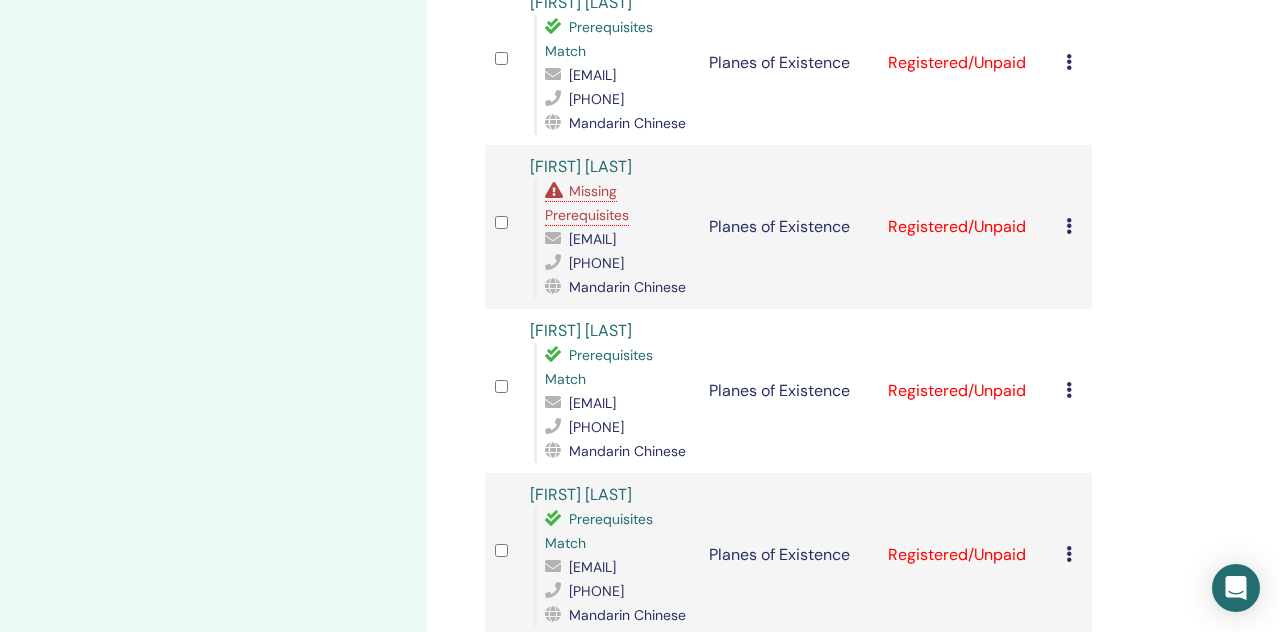 scroll, scrollTop: 914, scrollLeft: 0, axis: vertical 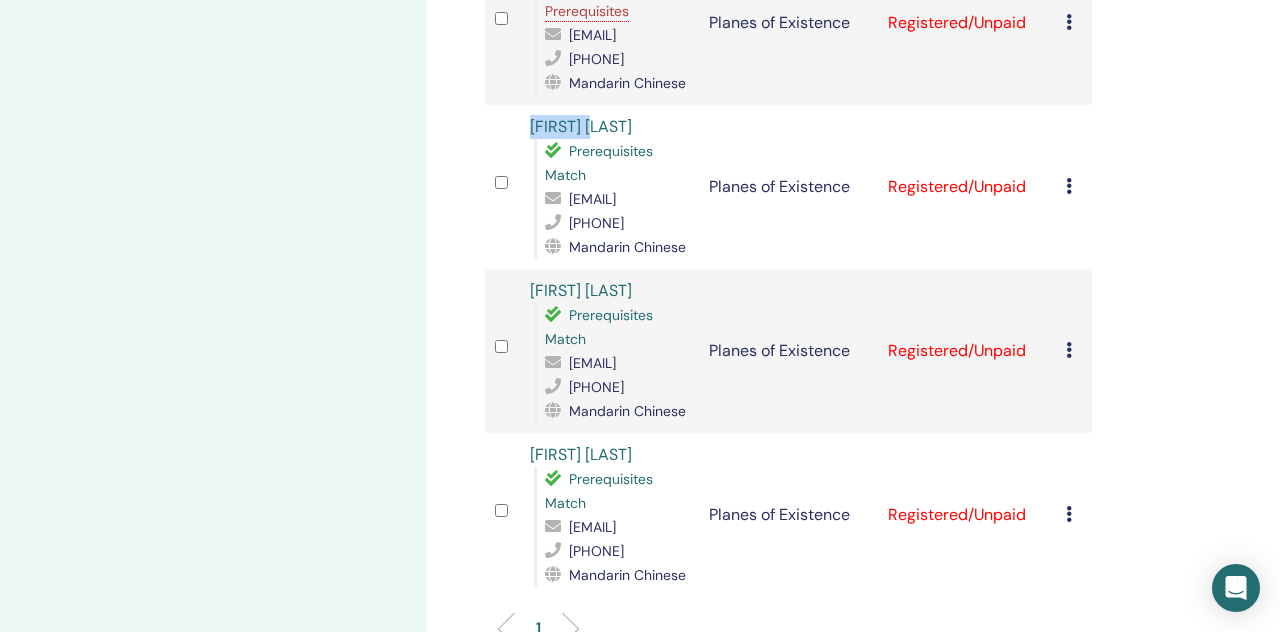 drag, startPoint x: 608, startPoint y: 197, endPoint x: 509, endPoint y: 192, distance: 99.12618 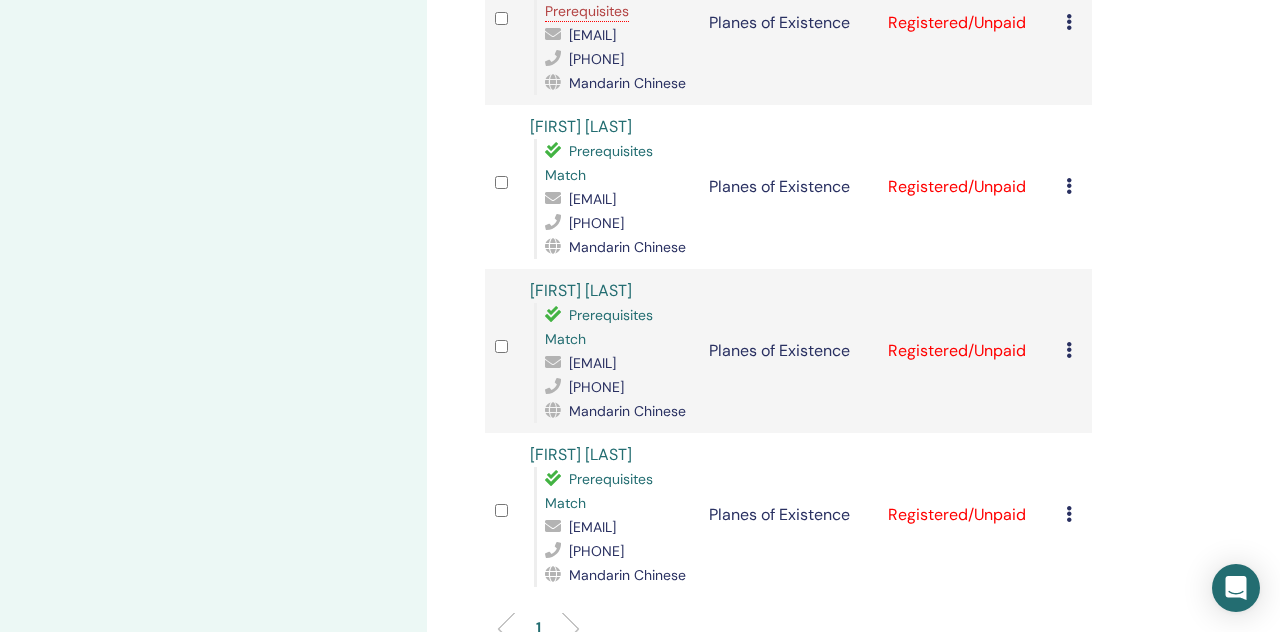 click at bounding box center (1069, 186) 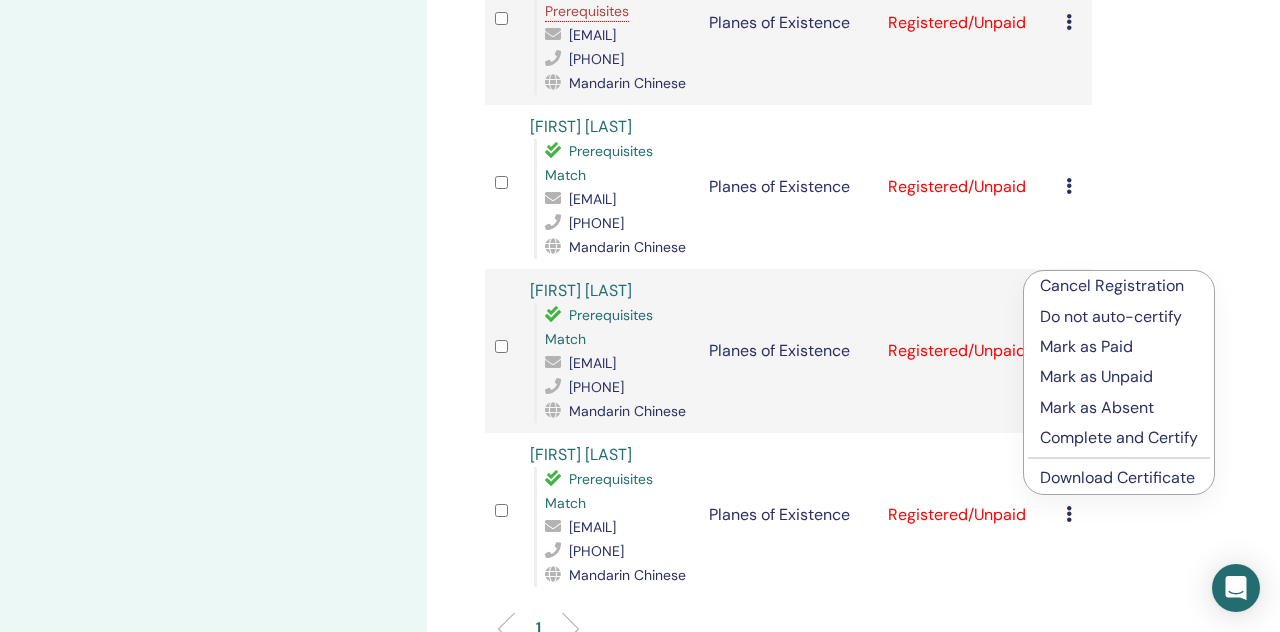click on "Download Certificate" at bounding box center [1117, 477] 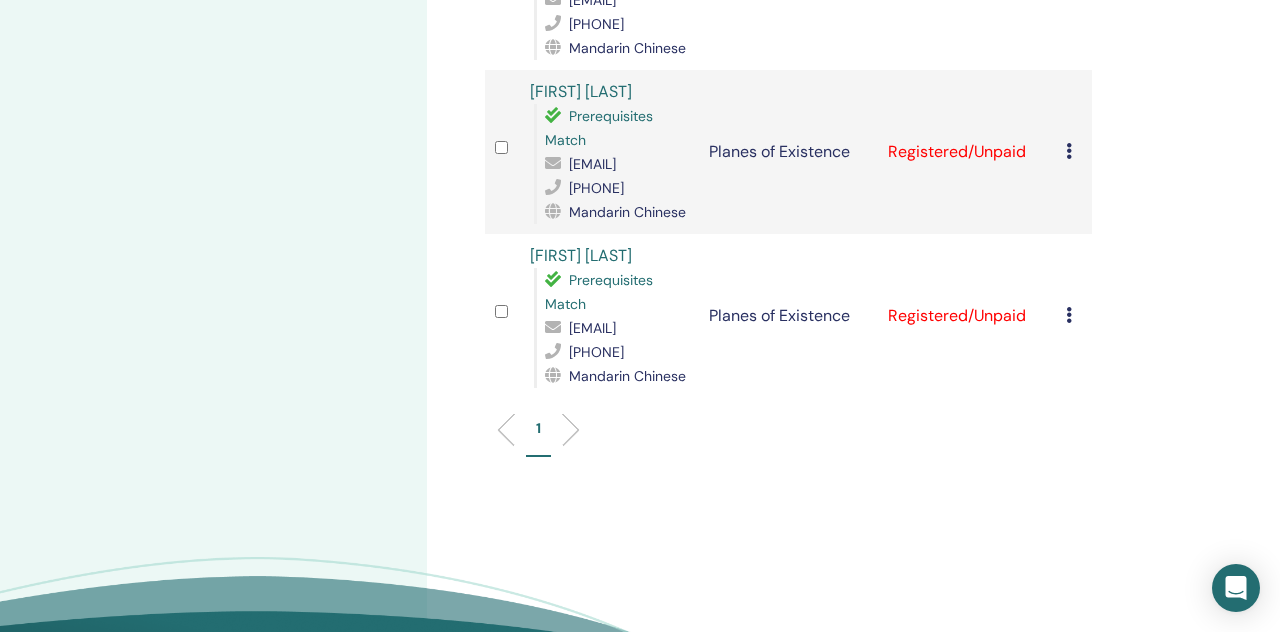 scroll, scrollTop: 1123, scrollLeft: 0, axis: vertical 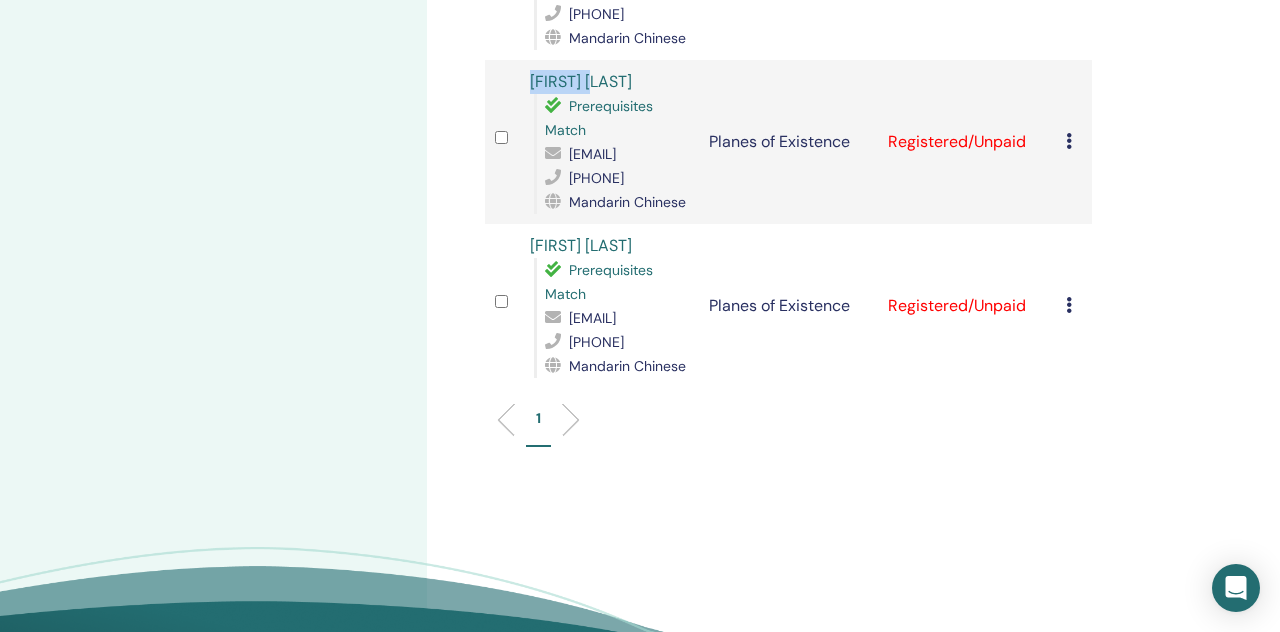 drag, startPoint x: 604, startPoint y: 174, endPoint x: 513, endPoint y: 172, distance: 91.02197 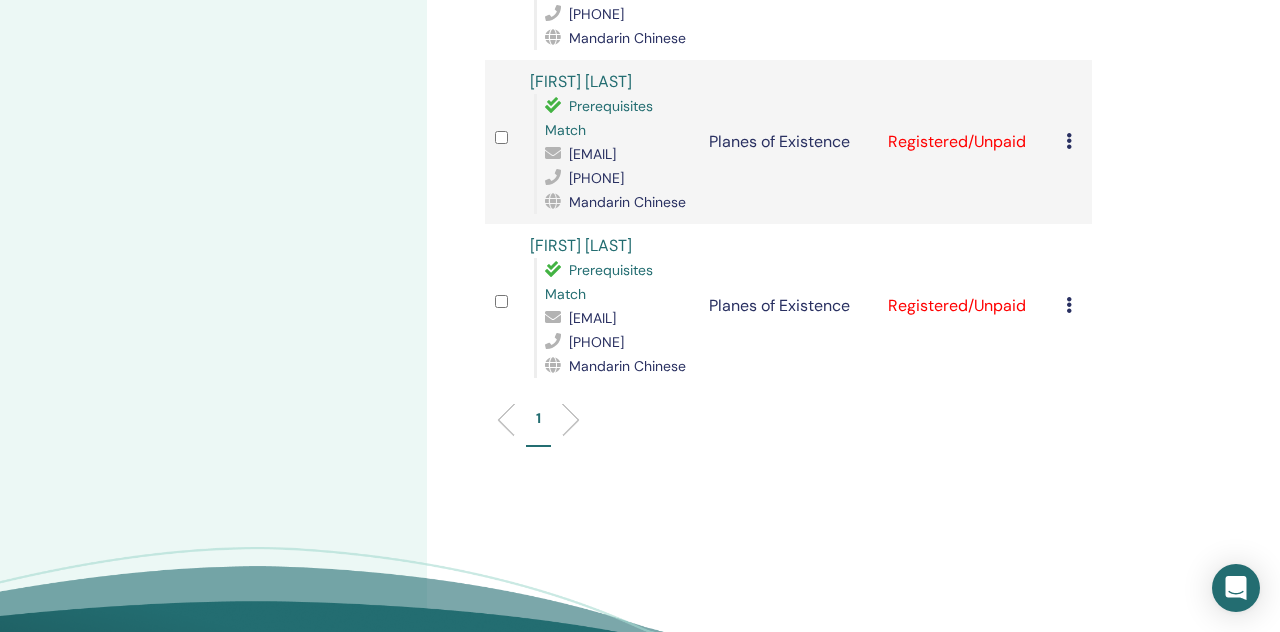 click at bounding box center (1069, 141) 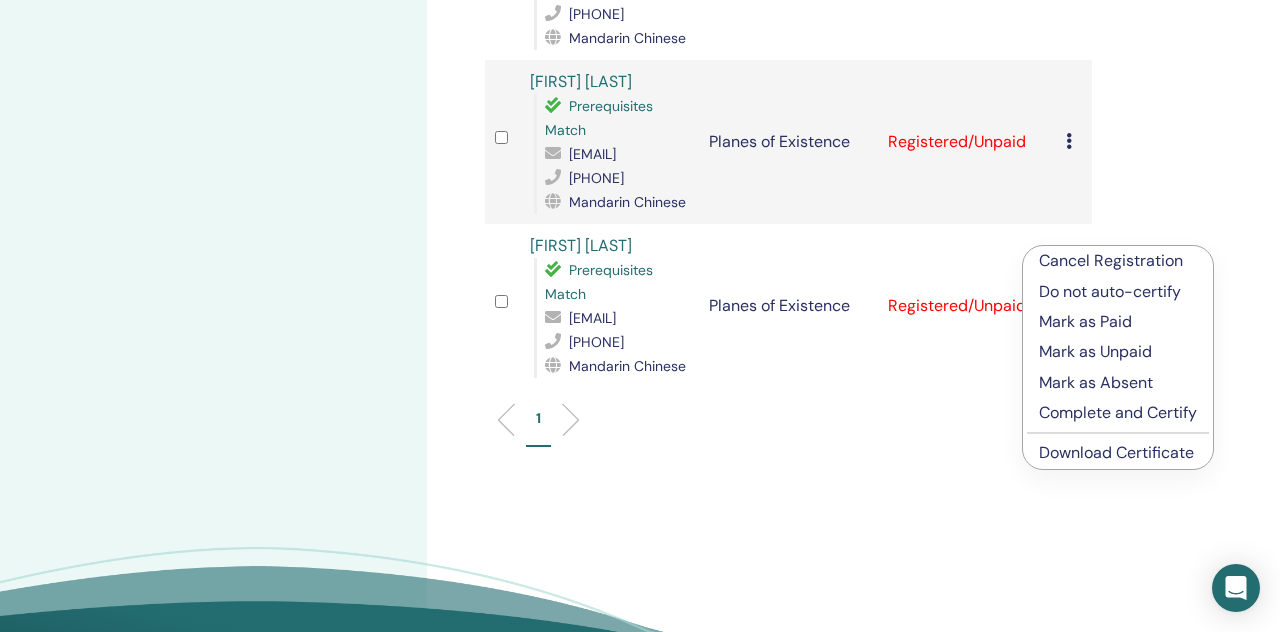 click on "Download Certificate" at bounding box center [1116, 452] 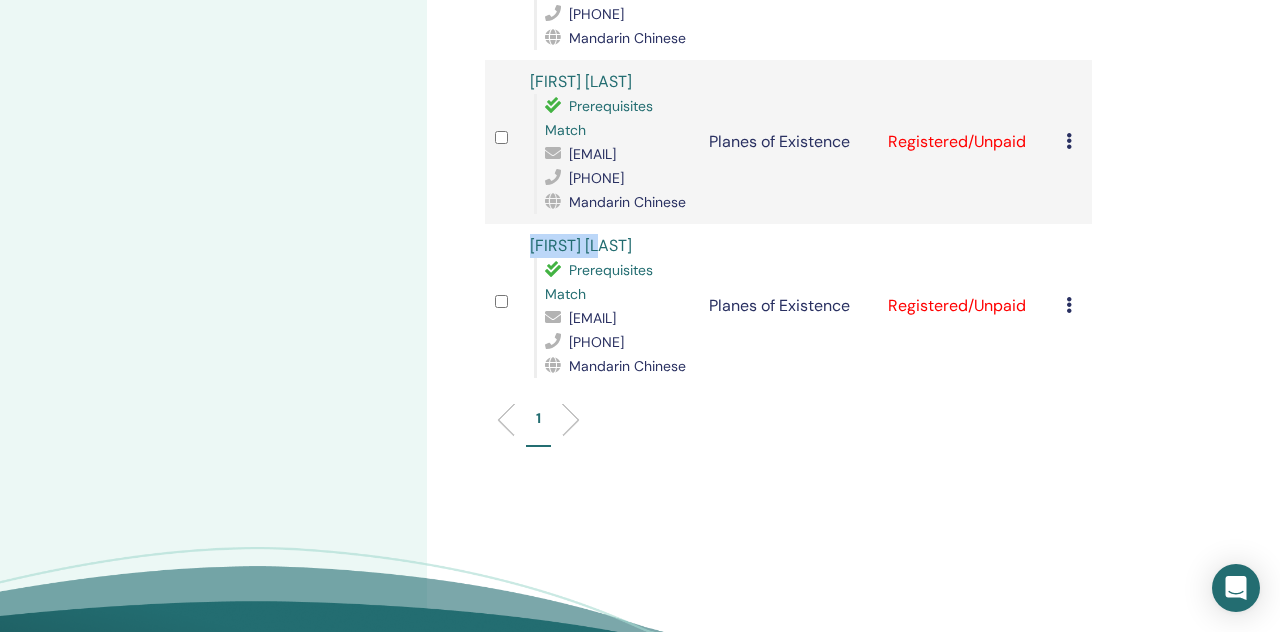 drag, startPoint x: 611, startPoint y: 362, endPoint x: 518, endPoint y: 357, distance: 93.13431 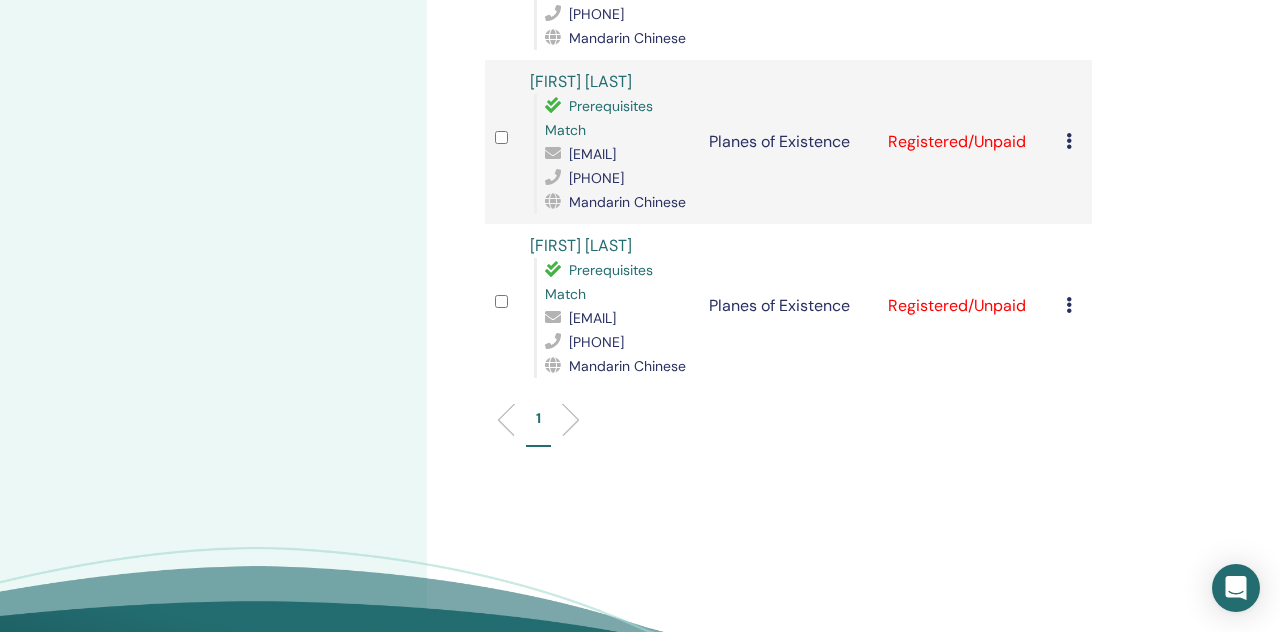 click at bounding box center [1069, 305] 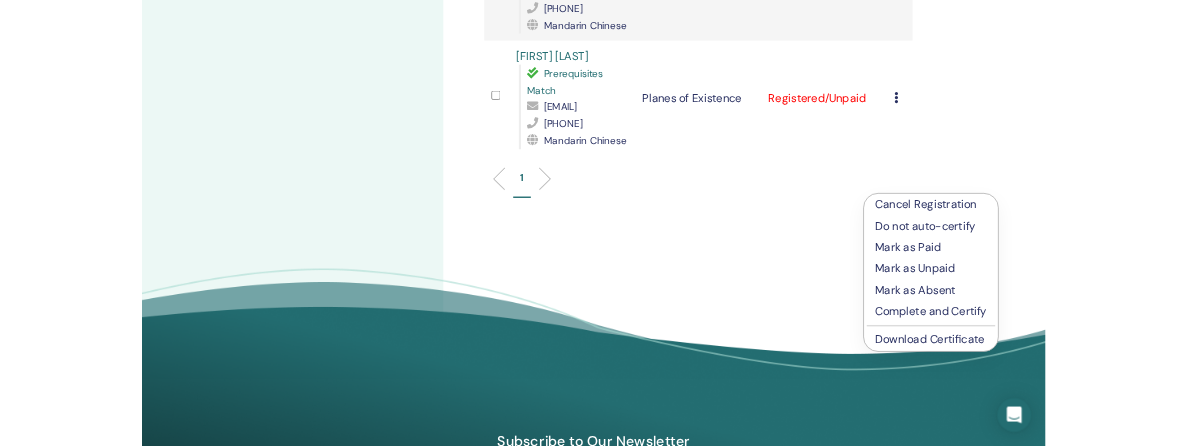scroll, scrollTop: 1299, scrollLeft: 0, axis: vertical 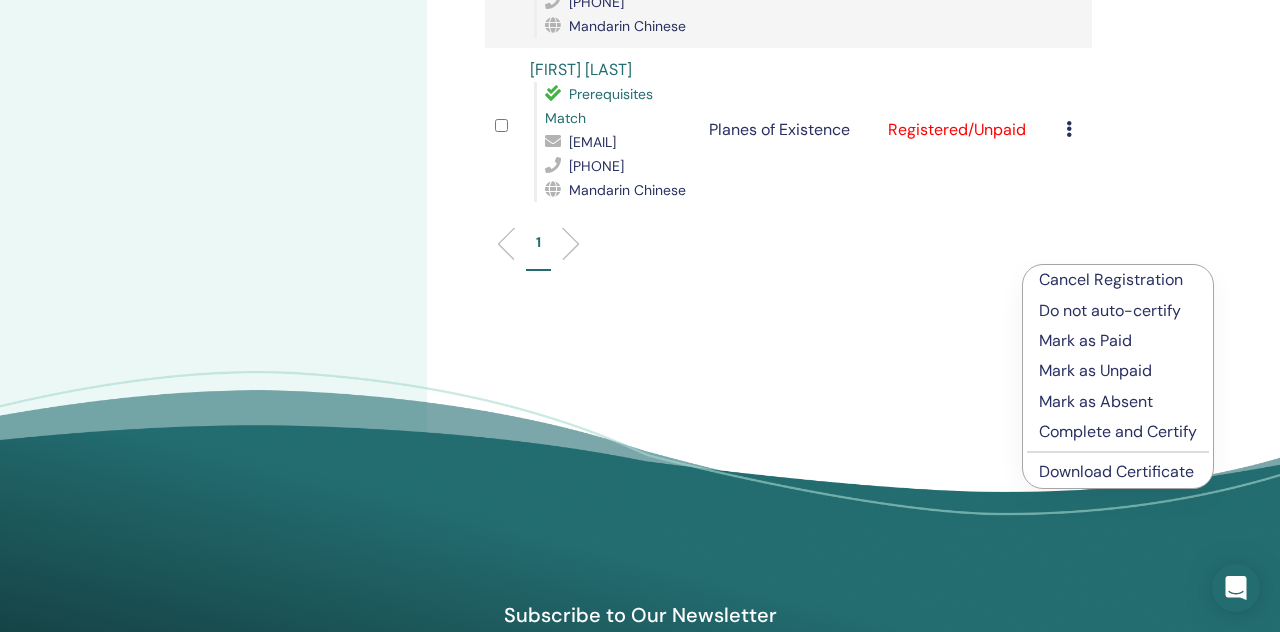 click on "Download Certificate" at bounding box center (1116, 471) 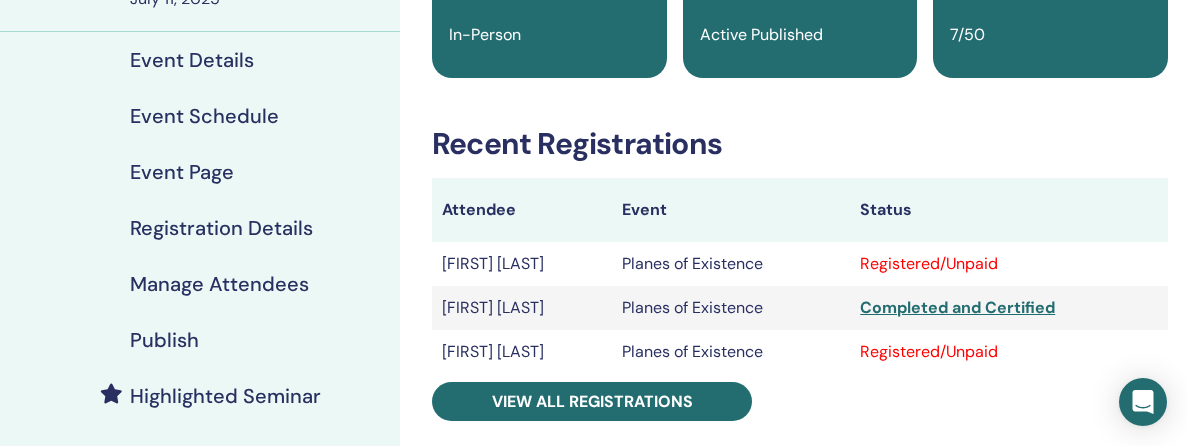 scroll, scrollTop: 193, scrollLeft: 0, axis: vertical 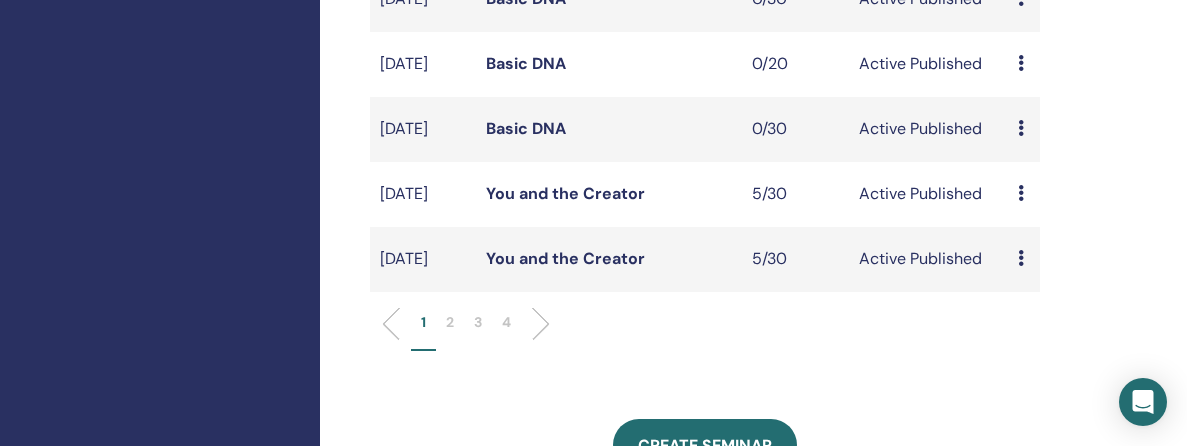 click on "2" at bounding box center (450, 331) 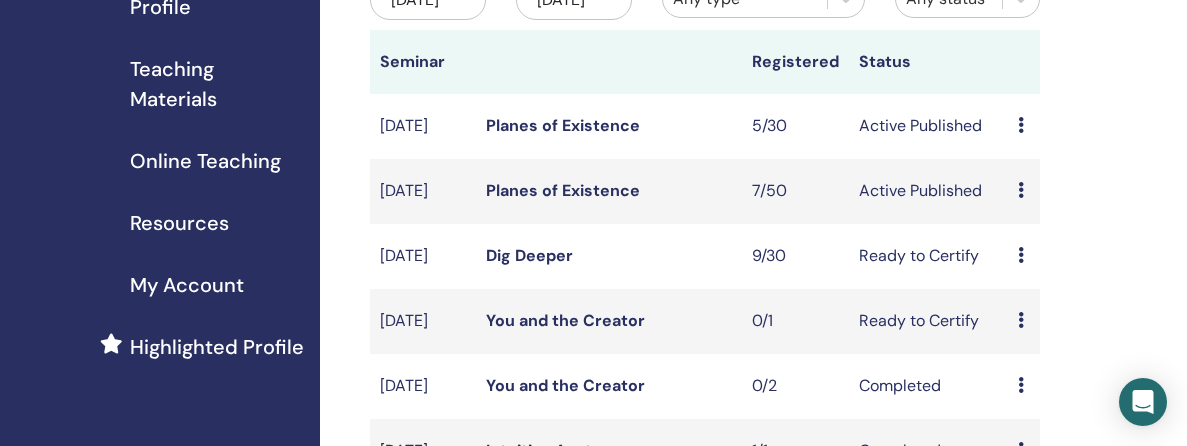 scroll, scrollTop: 255, scrollLeft: 0, axis: vertical 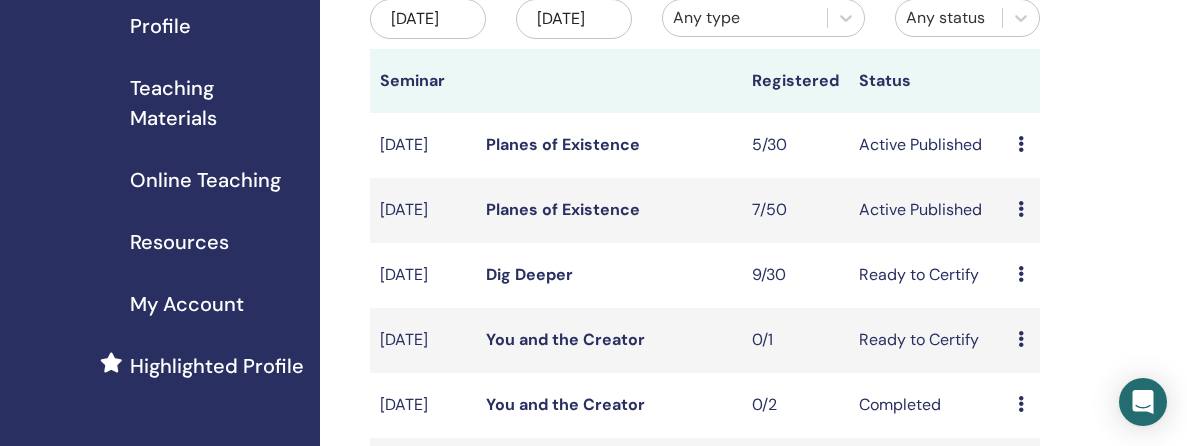 click on "Planes of Existence" at bounding box center (563, 144) 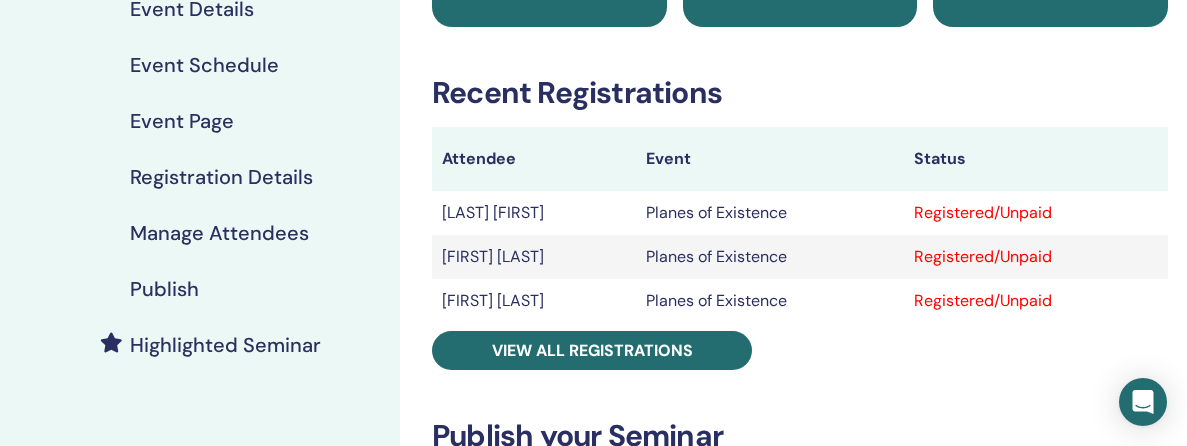 scroll, scrollTop: 258, scrollLeft: 0, axis: vertical 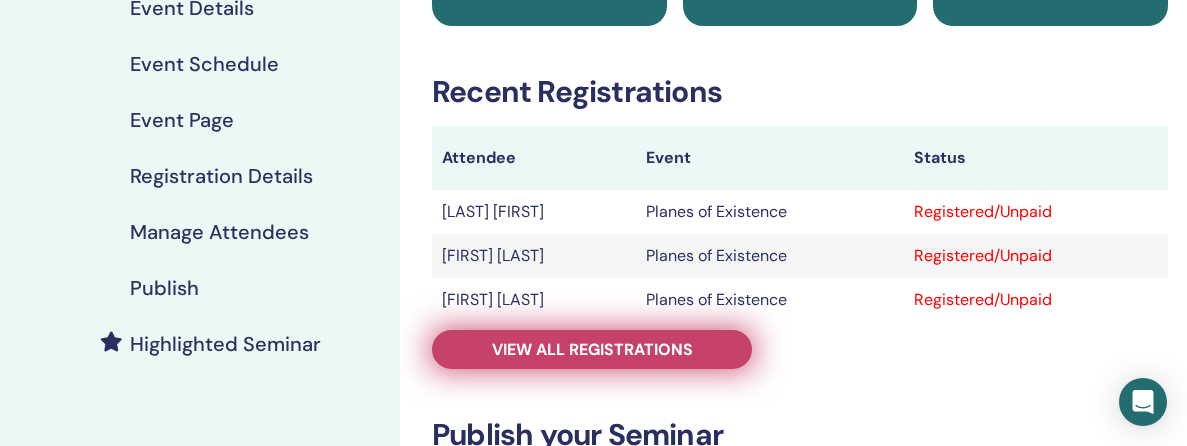 click on "View all registrations" at bounding box center [592, 349] 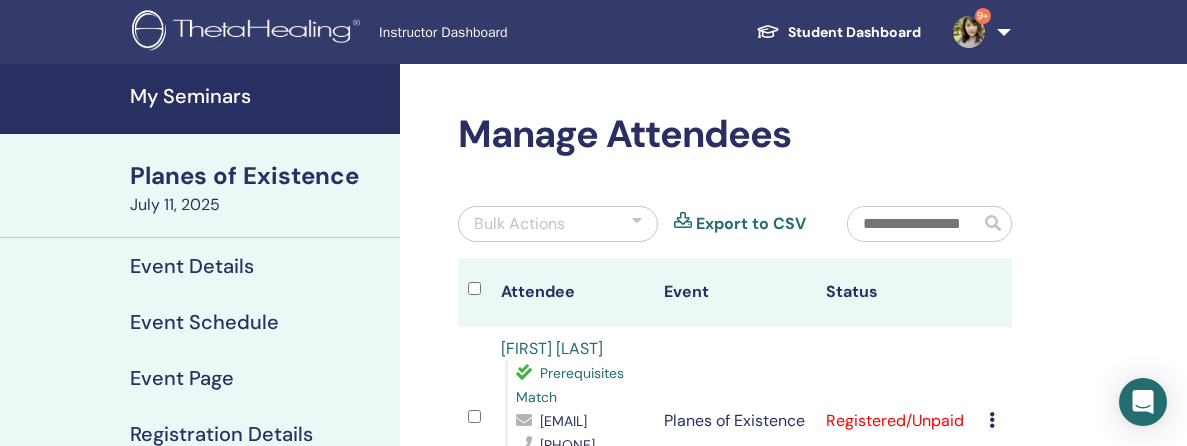 scroll, scrollTop: 0, scrollLeft: 0, axis: both 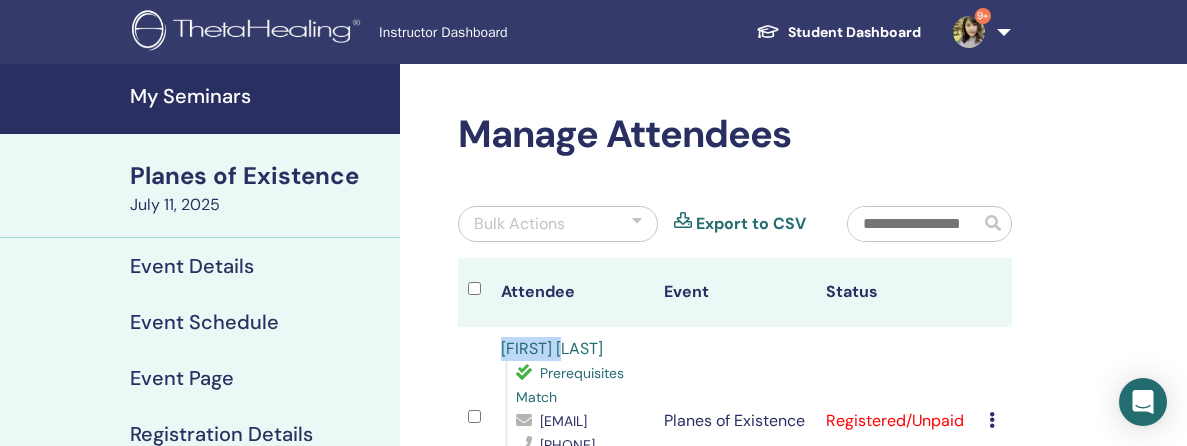 drag, startPoint x: 577, startPoint y: 346, endPoint x: 501, endPoint y: 345, distance: 76.00658 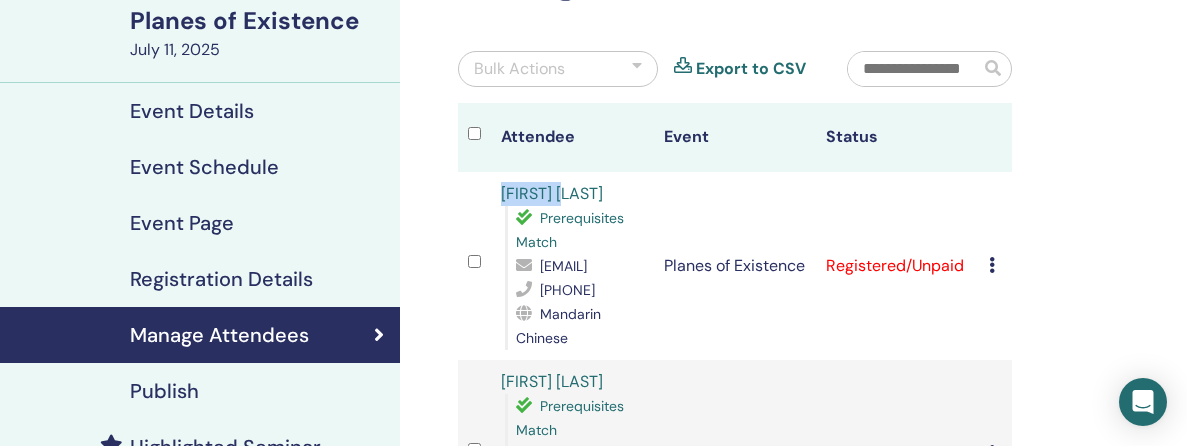 scroll, scrollTop: 157, scrollLeft: 0, axis: vertical 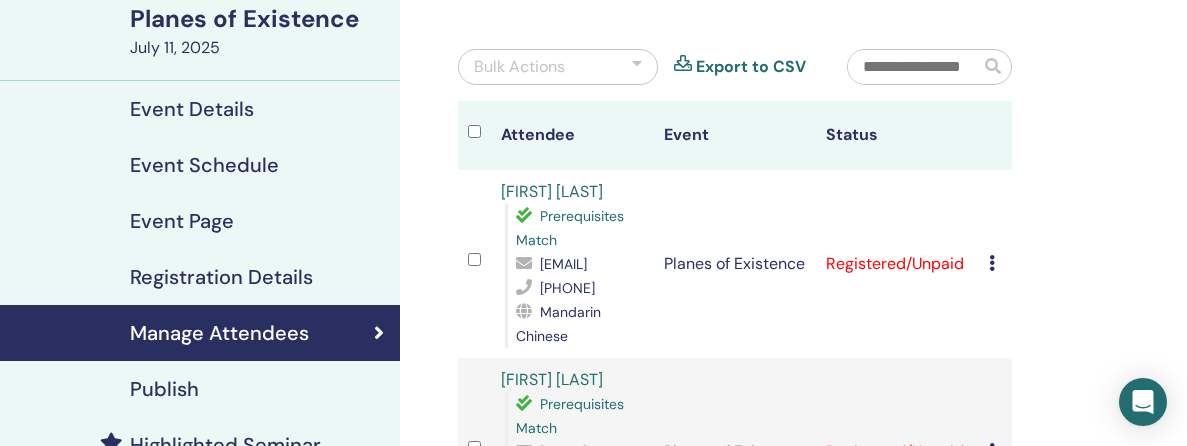click at bounding box center [992, 263] 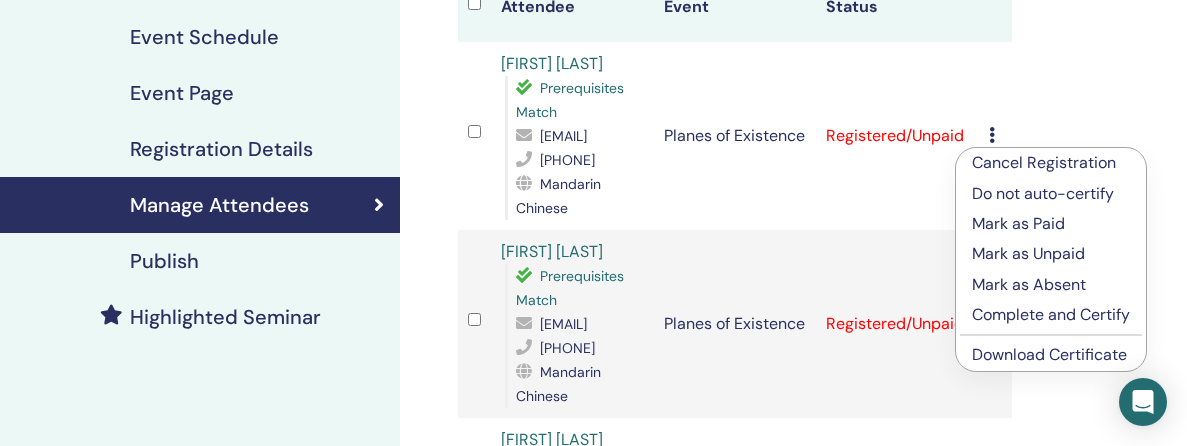 scroll, scrollTop: 284, scrollLeft: 0, axis: vertical 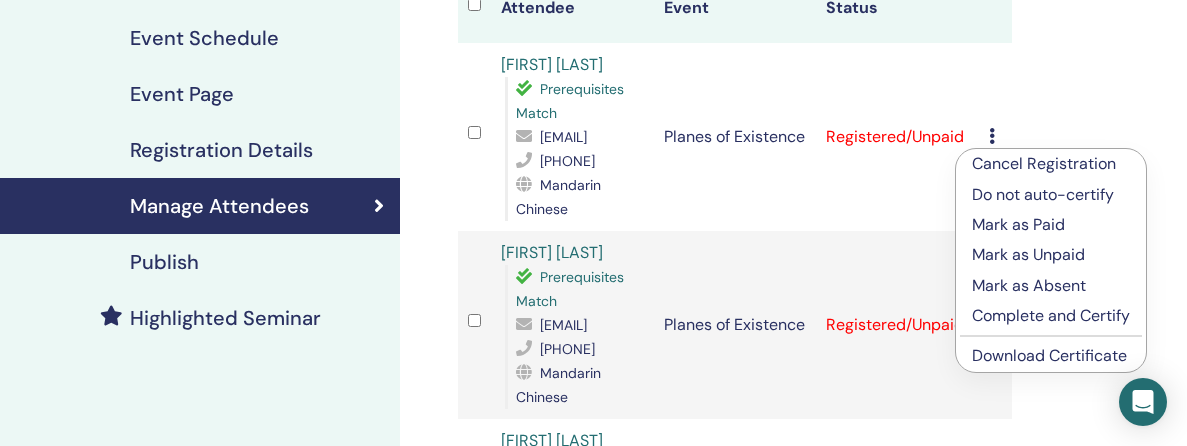 click on "Download Certificate" at bounding box center (1049, 355) 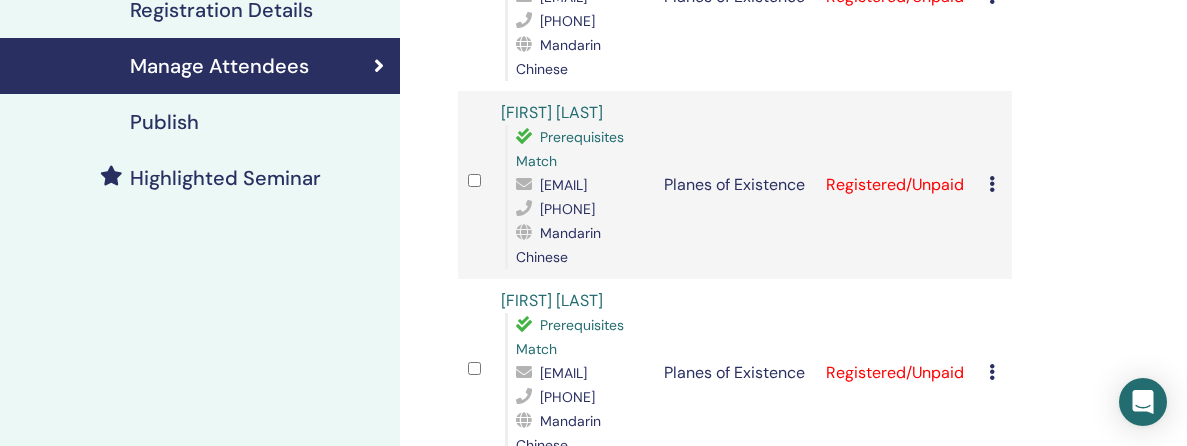 scroll, scrollTop: 427, scrollLeft: 0, axis: vertical 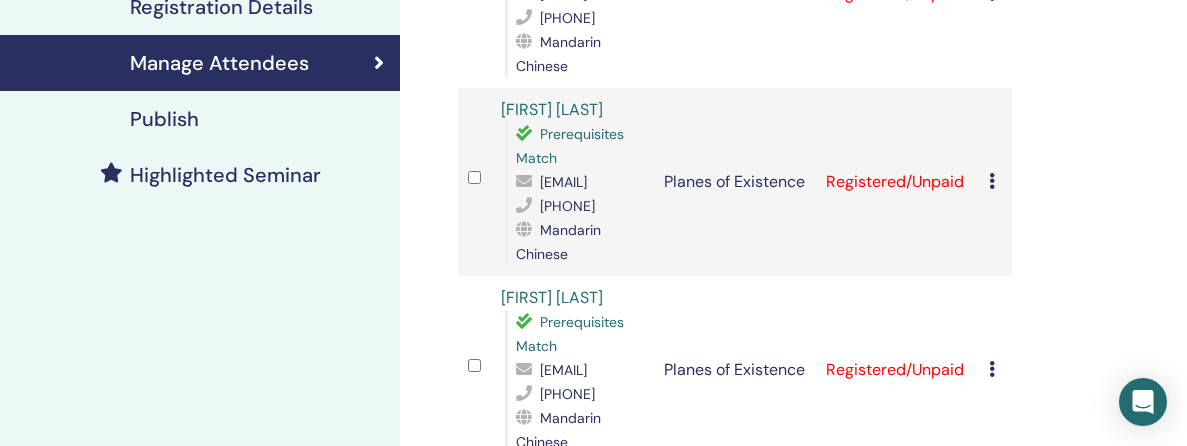 click at bounding box center [992, 181] 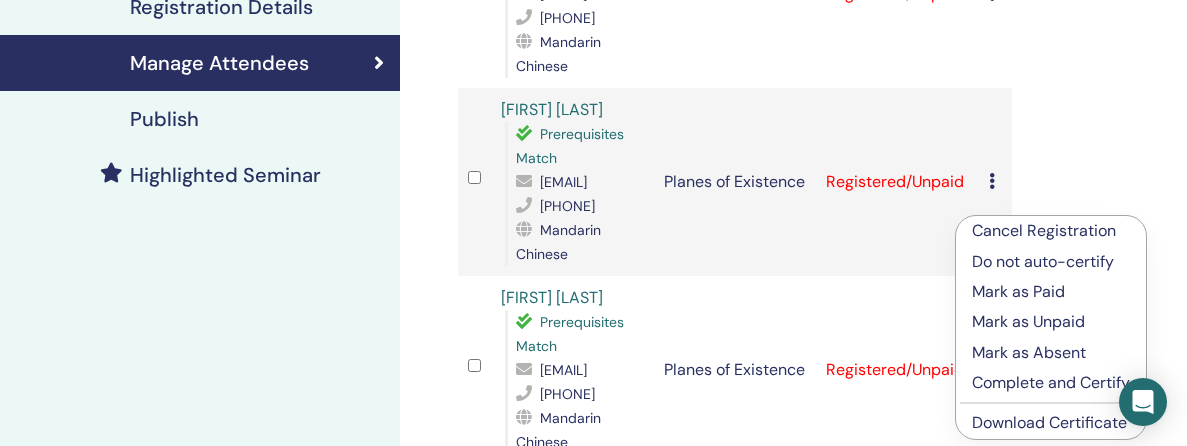 click on "[PHONE] [EMAIL] [FIRST] [LAST] Prerequisites Match [EMAIL] [PHONE] Mandarin Chinese" at bounding box center [572, 182] 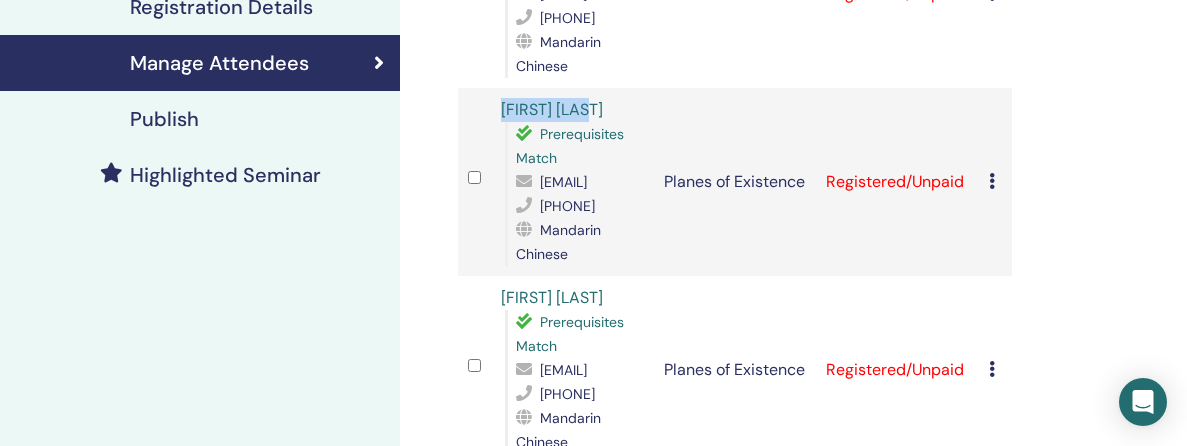 drag, startPoint x: 606, startPoint y: 124, endPoint x: 485, endPoint y: 126, distance: 121.016525 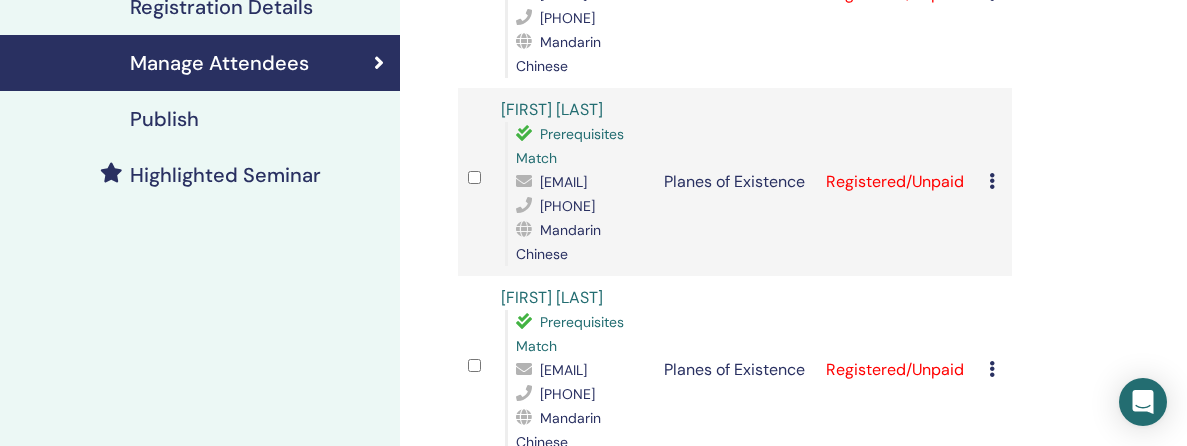 click on "Cancel Registration Do not auto-certify Mark as Paid Mark as Unpaid Mark as Absent Complete and Certify Download Certificate" at bounding box center [995, 182] 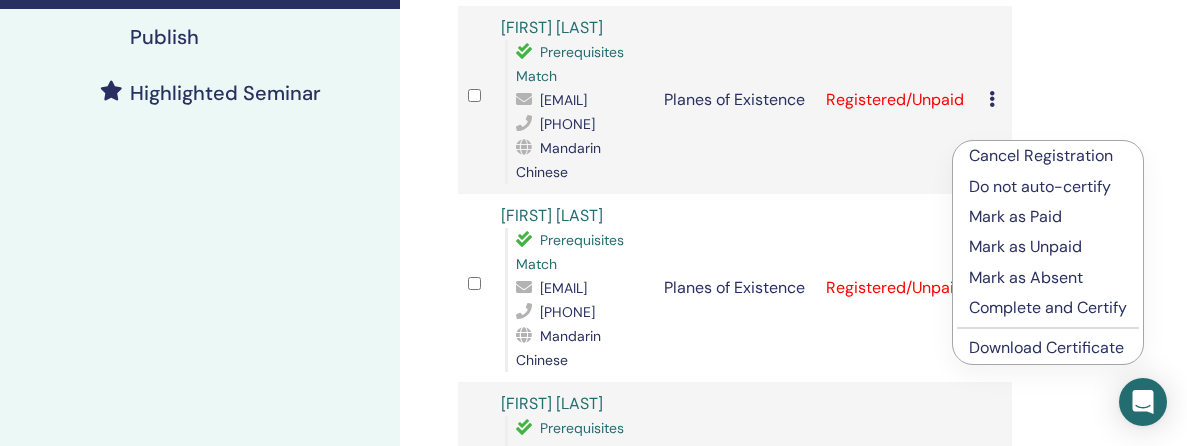 scroll, scrollTop: 519, scrollLeft: 0, axis: vertical 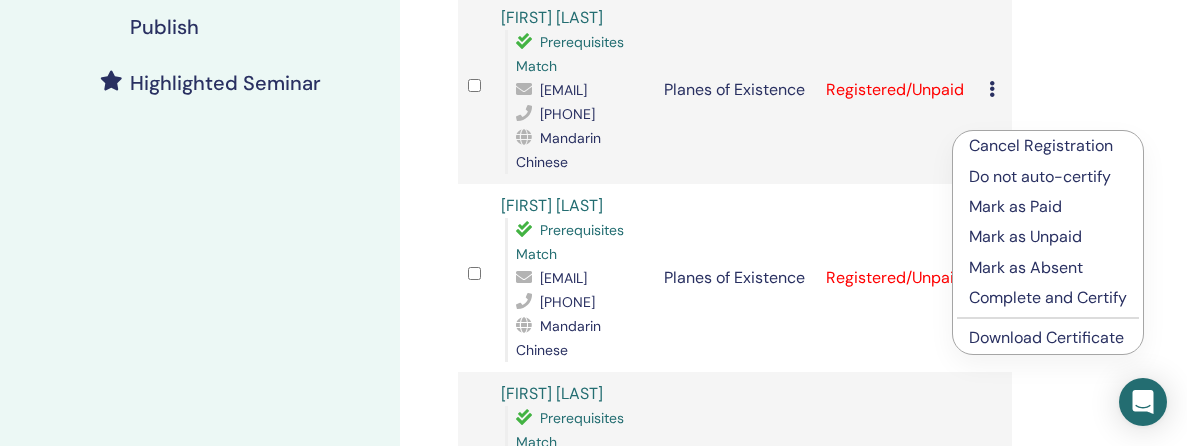 click on "Download Certificate" at bounding box center [1046, 337] 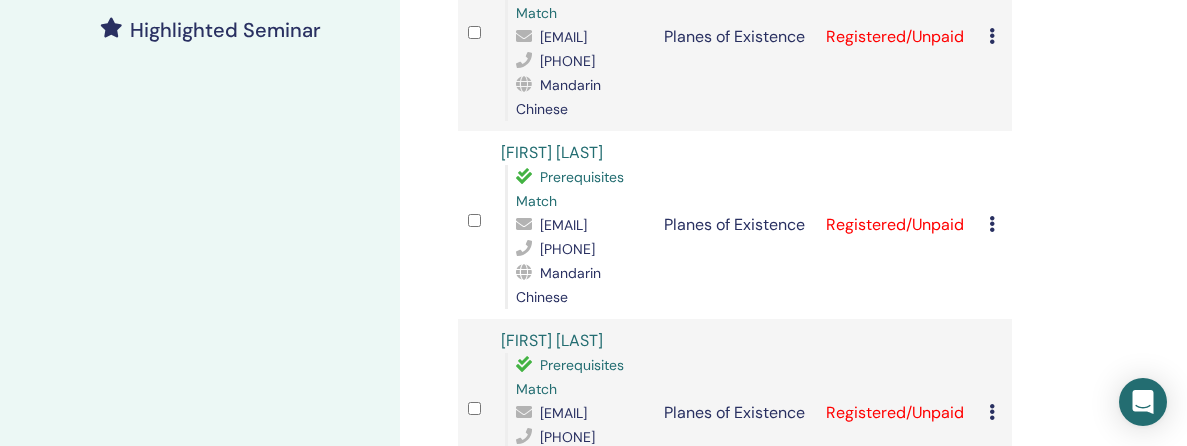 scroll, scrollTop: 594, scrollLeft: 0, axis: vertical 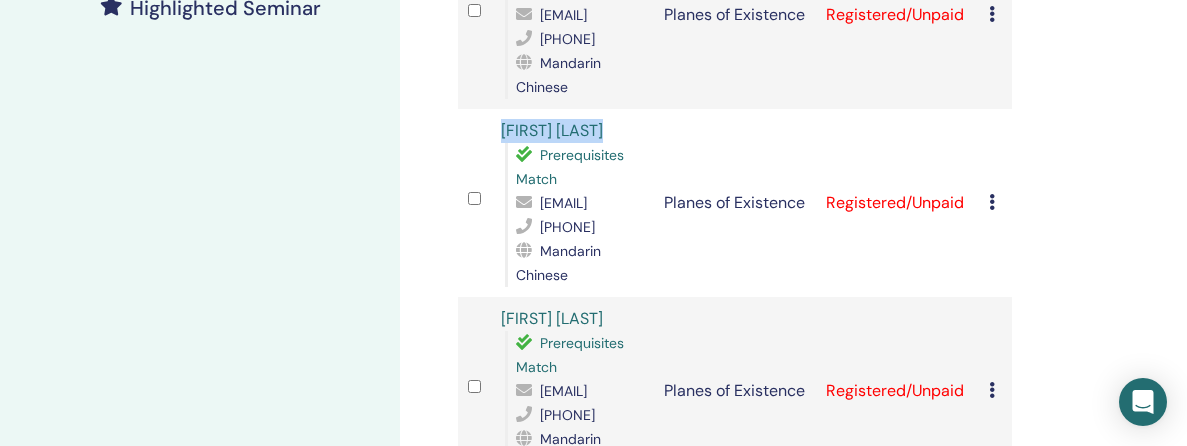 drag, startPoint x: 636, startPoint y: 170, endPoint x: 494, endPoint y: 175, distance: 142.088 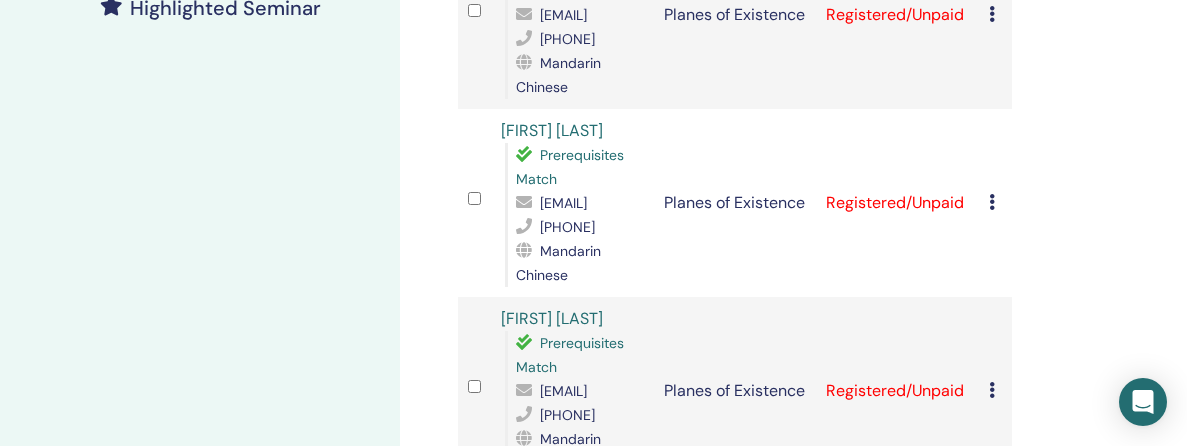 click at bounding box center (992, 202) 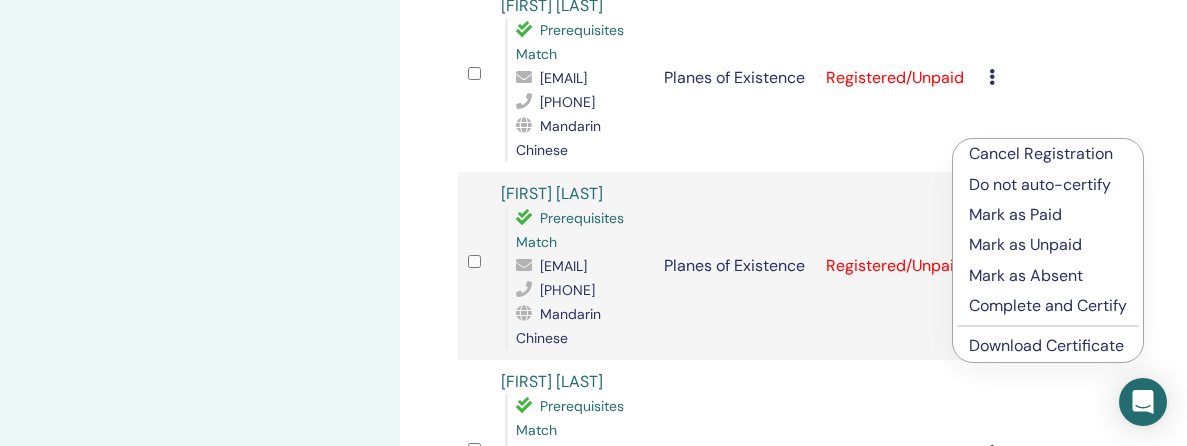 scroll, scrollTop: 720, scrollLeft: 0, axis: vertical 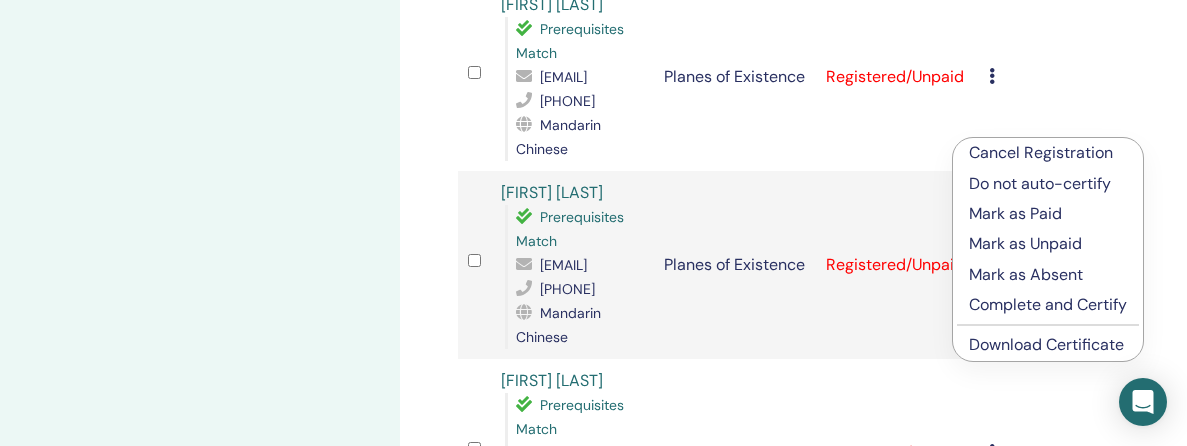click on "Download Certificate" at bounding box center [1046, 344] 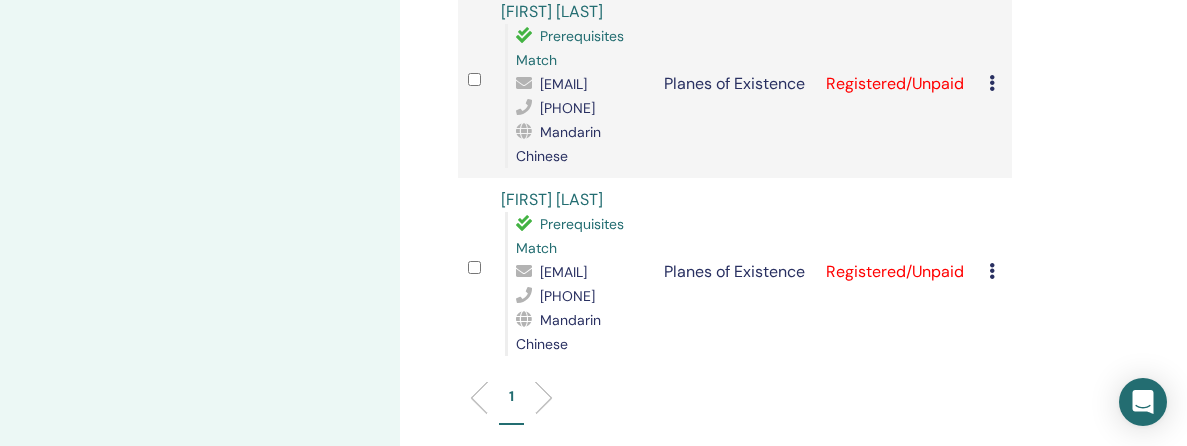 scroll, scrollTop: 905, scrollLeft: 0, axis: vertical 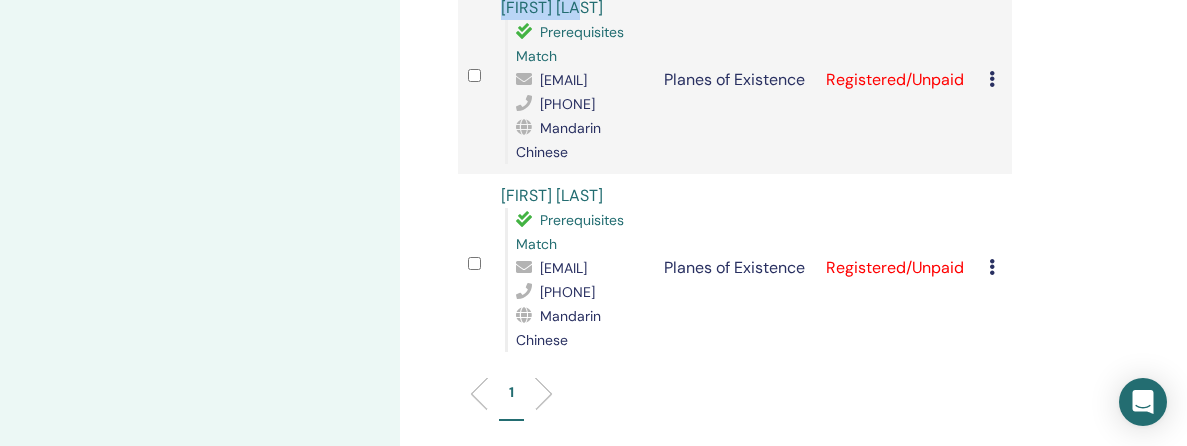 drag, startPoint x: 617, startPoint y: 75, endPoint x: 494, endPoint y: 77, distance: 123.01626 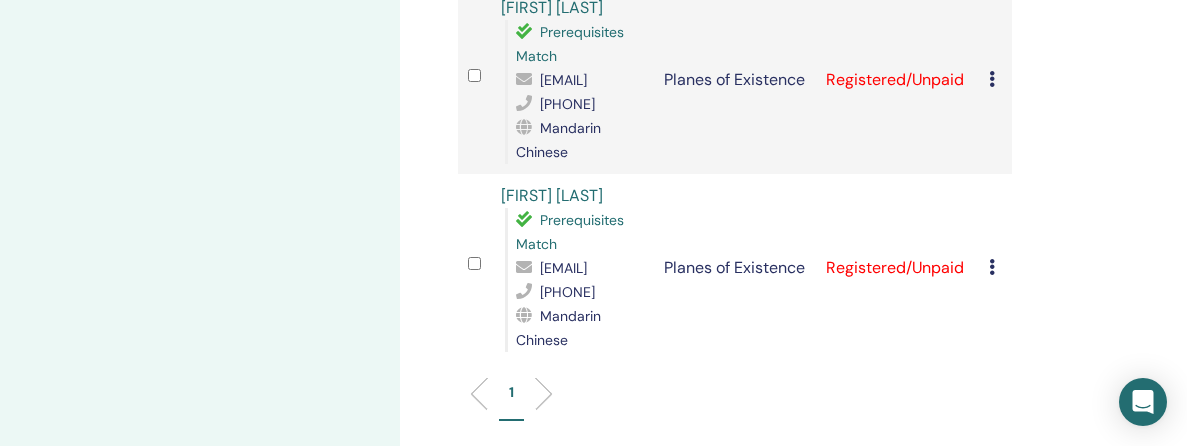 click at bounding box center (992, 79) 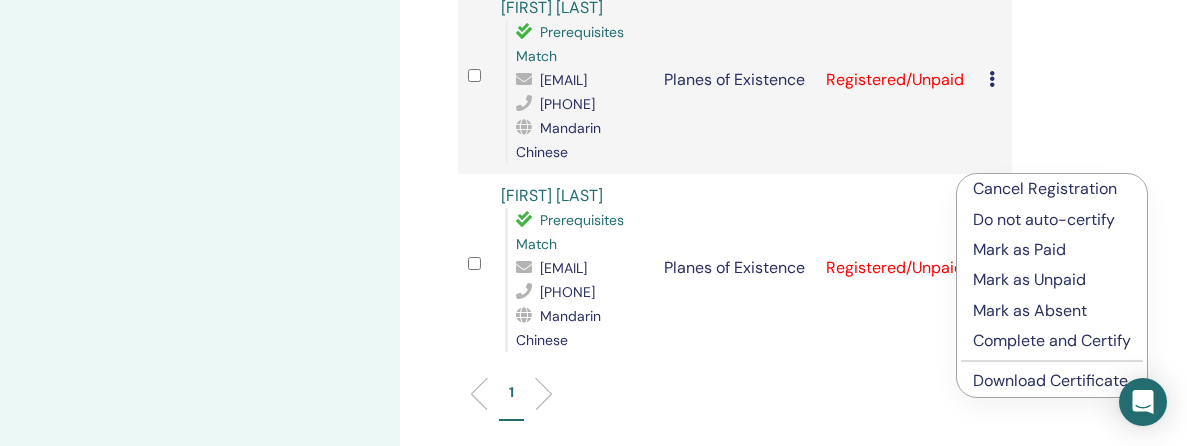 click on "Download Certificate" at bounding box center (1050, 380) 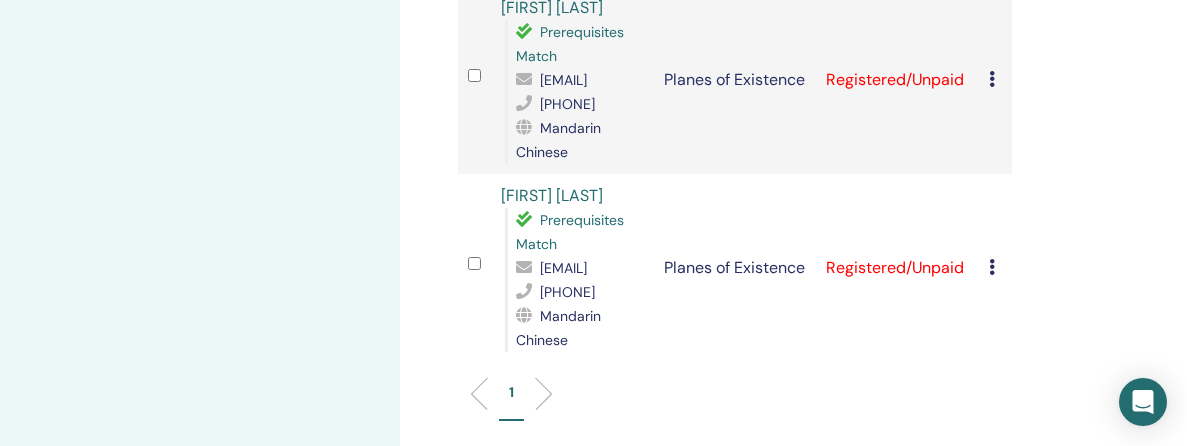click on "Cancel Registration Do not auto-certify Mark as Paid Mark as Unpaid Mark as Absent Complete and Certify Download Certificate" at bounding box center (995, 268) 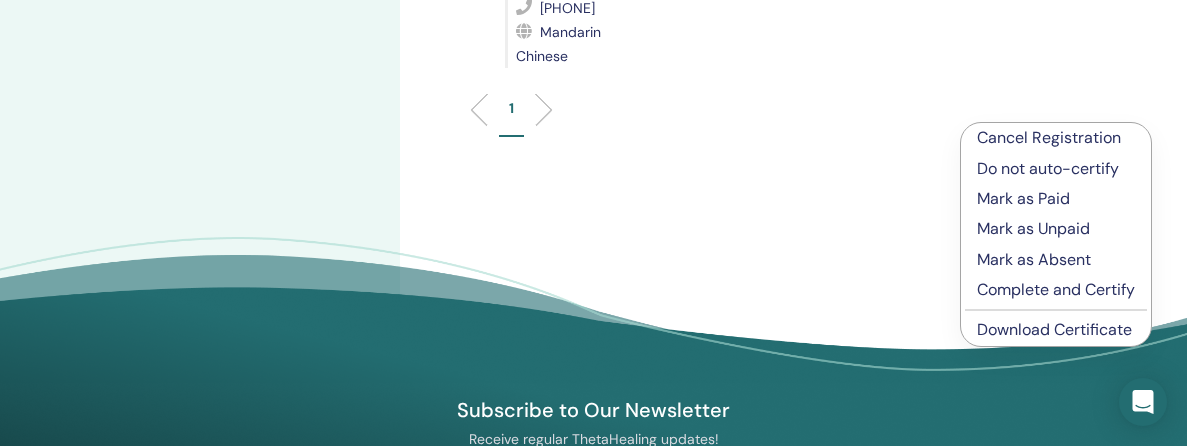scroll, scrollTop: 1195, scrollLeft: 0, axis: vertical 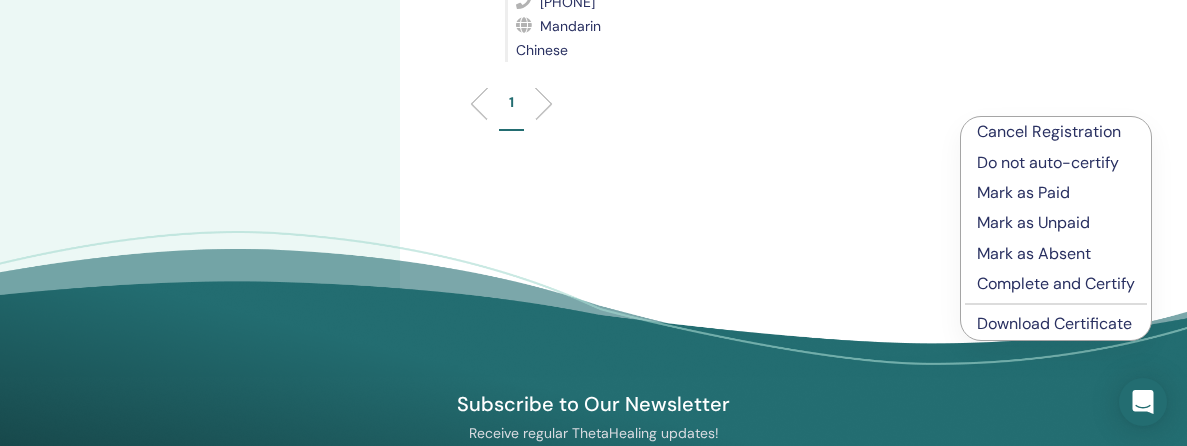 click on "Download Certificate" at bounding box center [1054, 323] 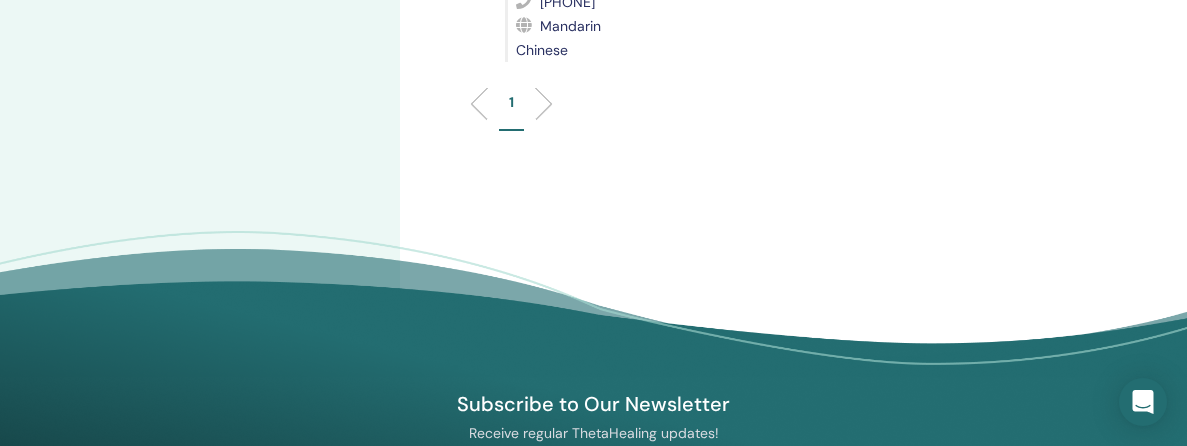 drag, startPoint x: 628, startPoint y: 54, endPoint x: 488, endPoint y: 37, distance: 141.02837 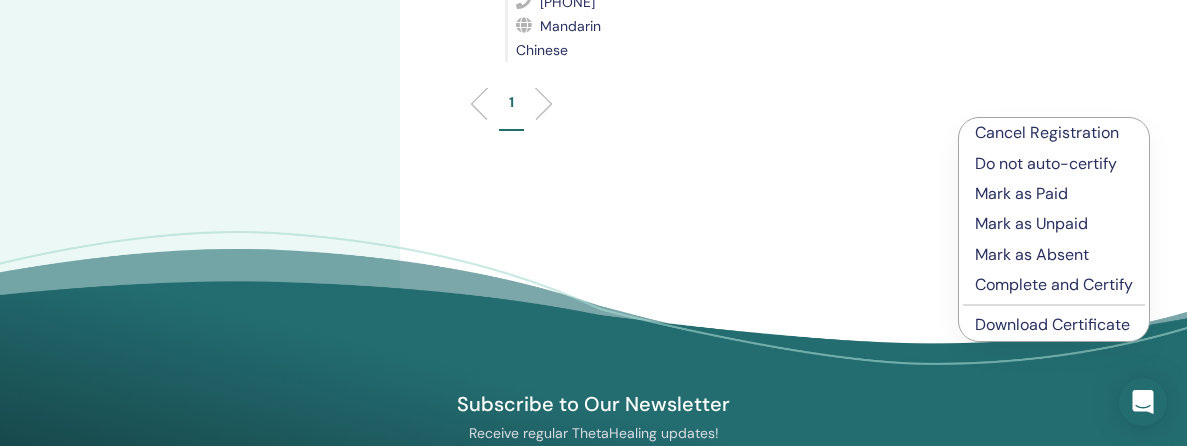 click on "Download Certificate" at bounding box center (1052, 324) 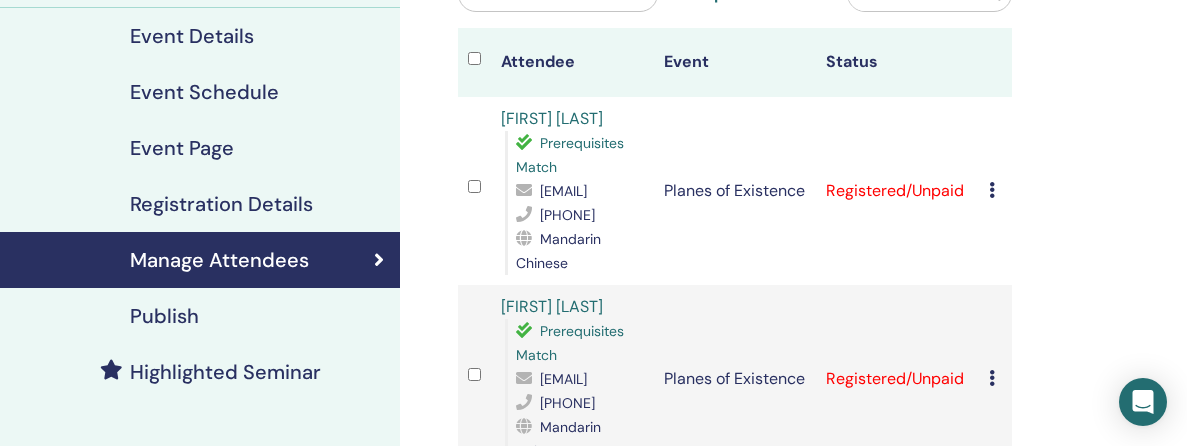 scroll, scrollTop: 187, scrollLeft: 0, axis: vertical 